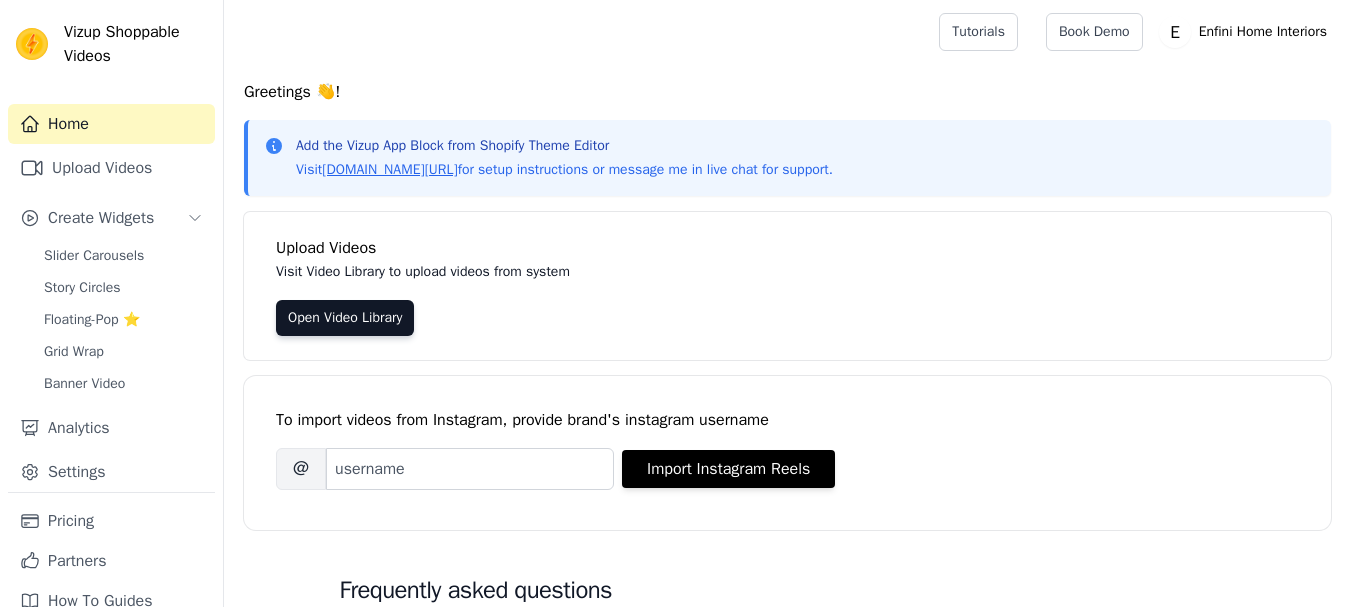 scroll, scrollTop: 0, scrollLeft: 0, axis: both 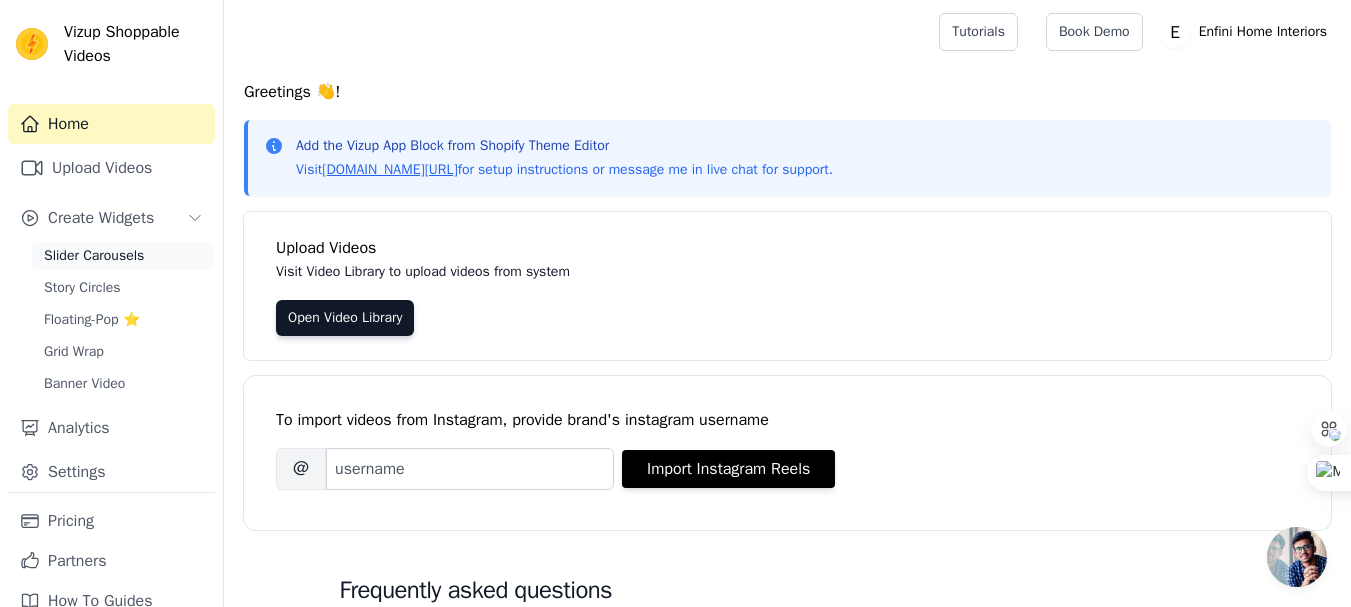 click on "Slider Carousels" at bounding box center [94, 256] 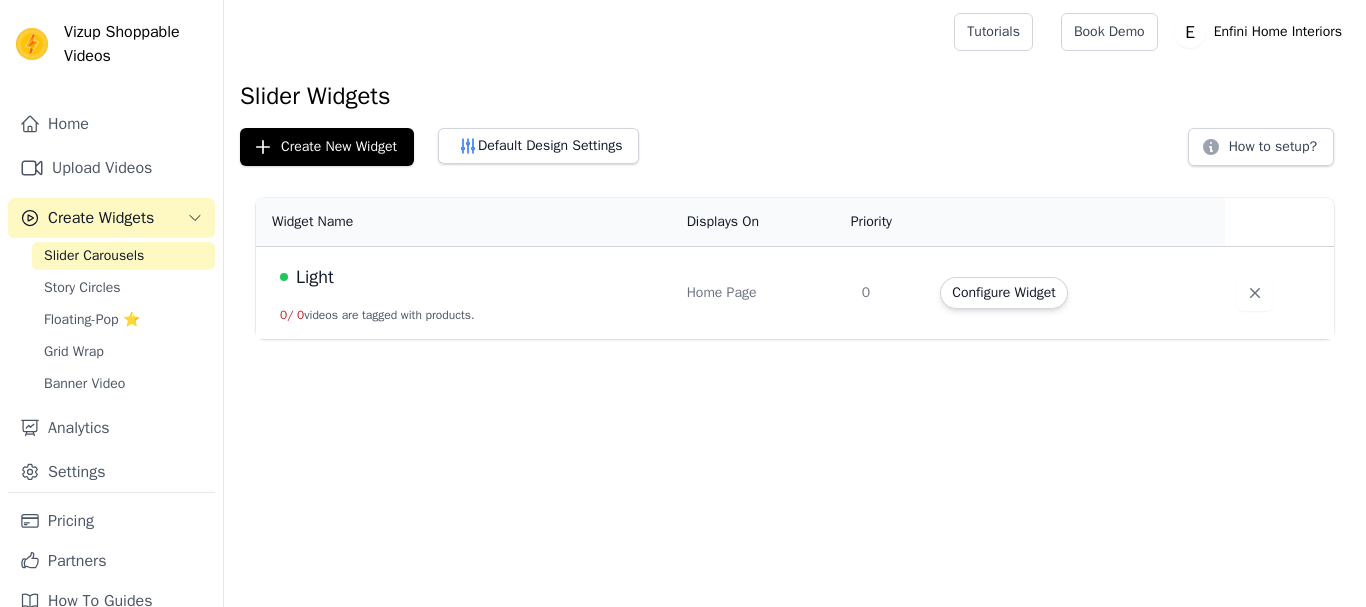 scroll, scrollTop: 0, scrollLeft: 0, axis: both 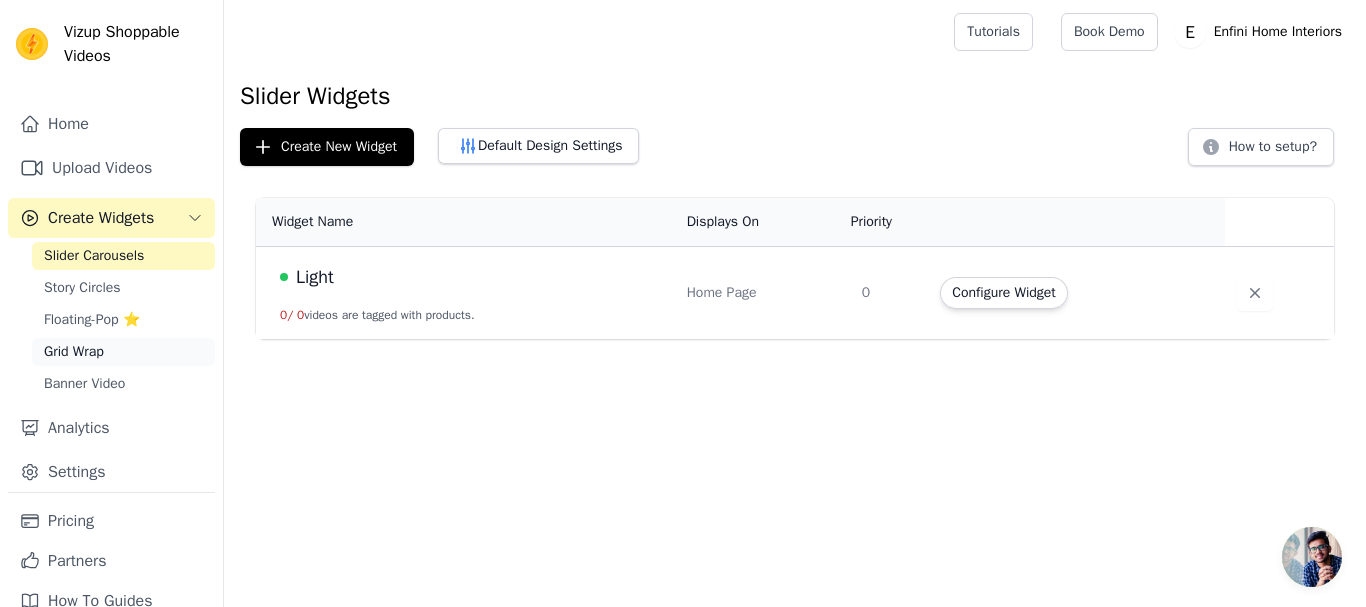 click on "Grid Wrap" at bounding box center (74, 352) 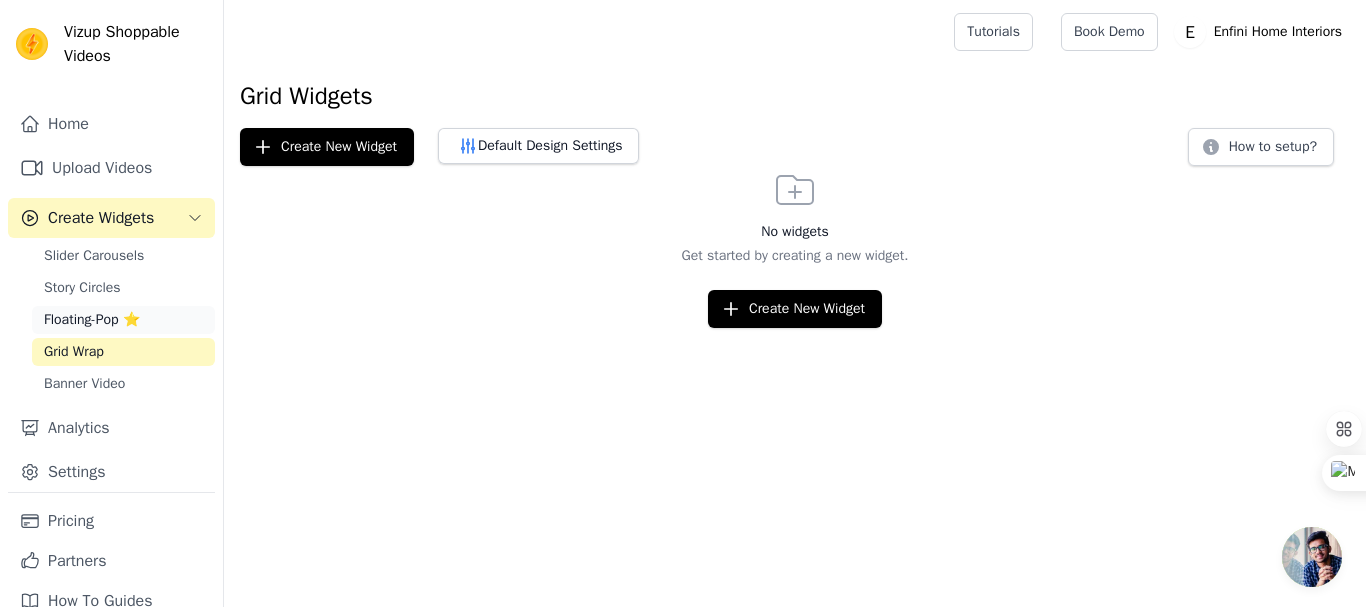 click on "Floating-Pop ⭐" at bounding box center [92, 320] 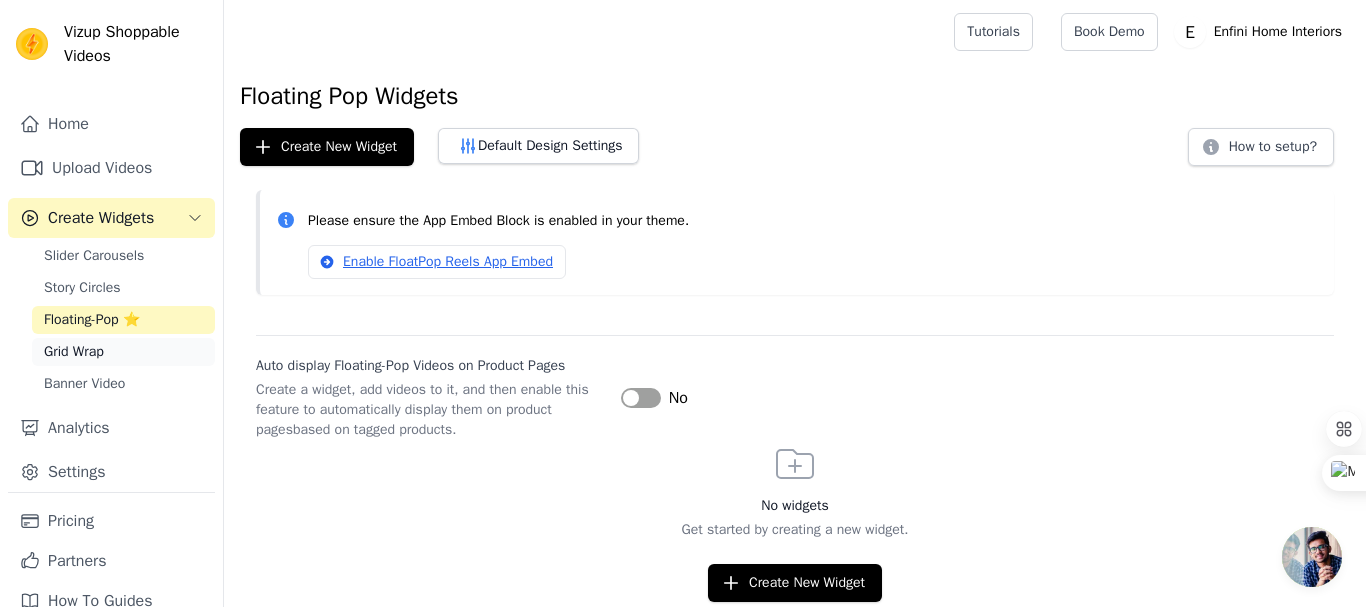 click on "Grid Wrap" at bounding box center [74, 352] 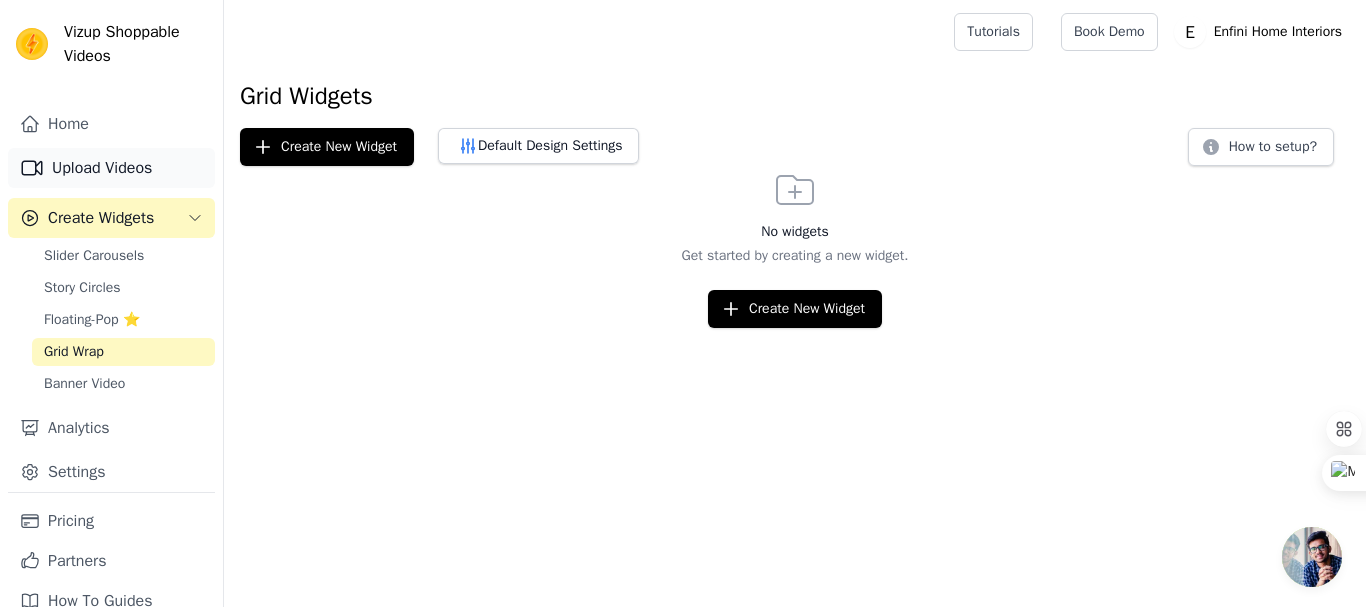 click on "Upload Videos" at bounding box center (111, 168) 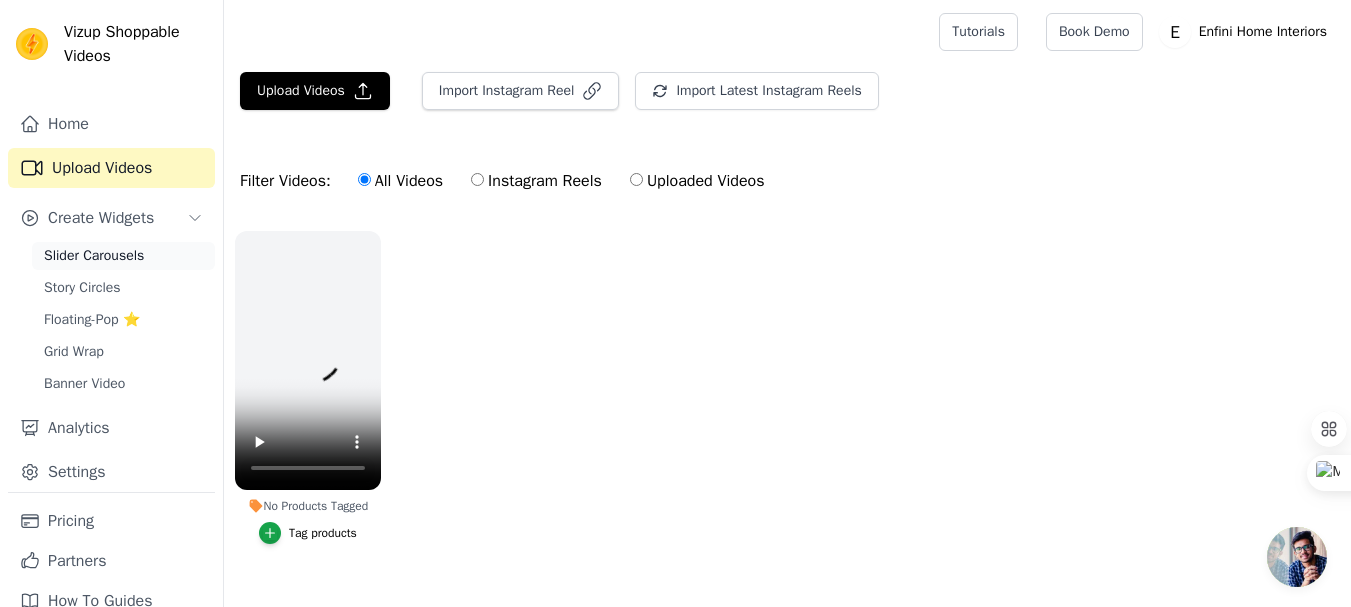 click on "Slider Carousels" at bounding box center (94, 256) 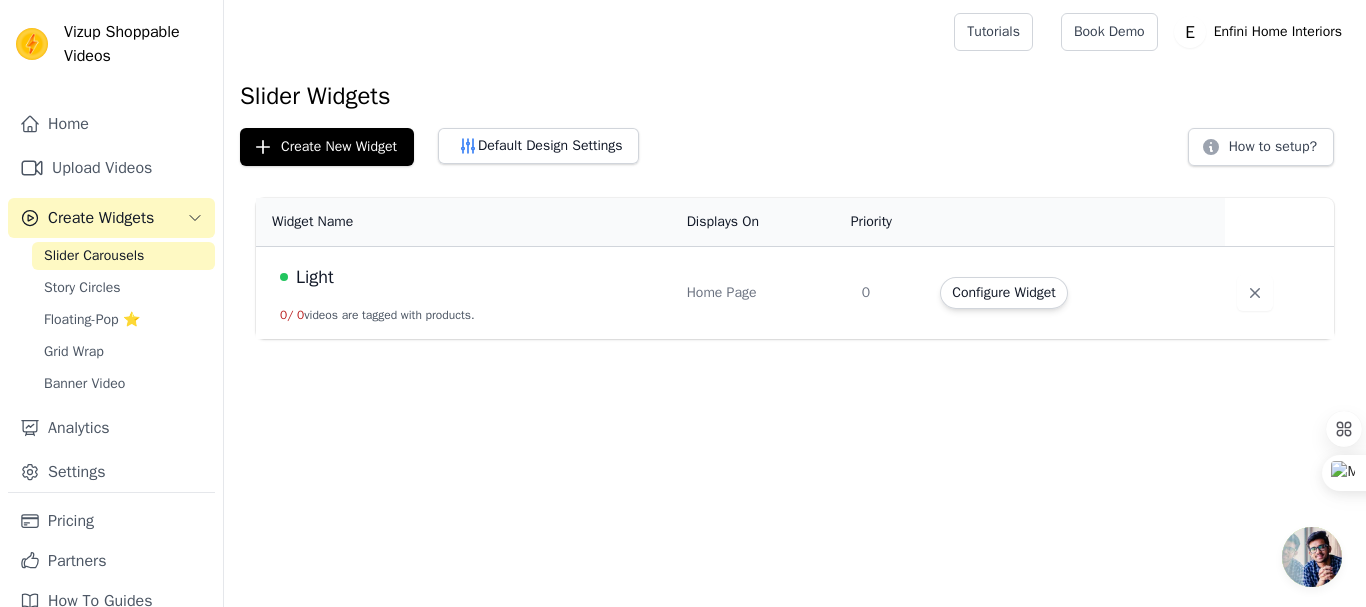 click on "Create Widgets" at bounding box center [111, 218] 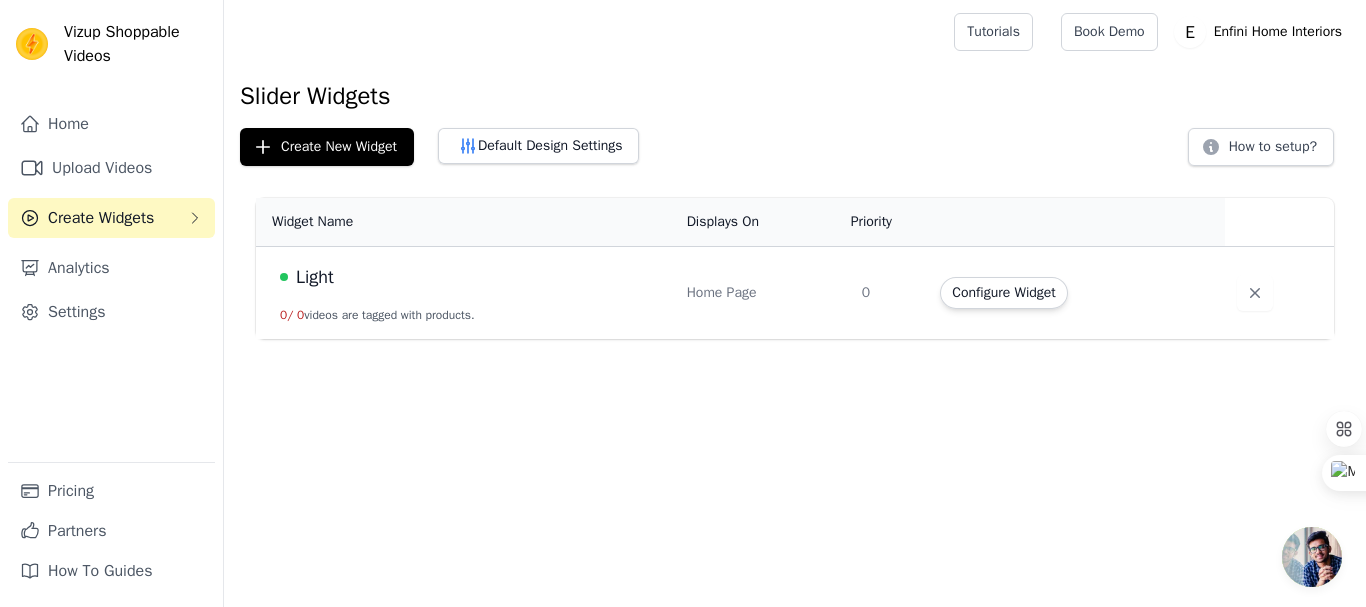 click on "Create Widgets" at bounding box center [111, 218] 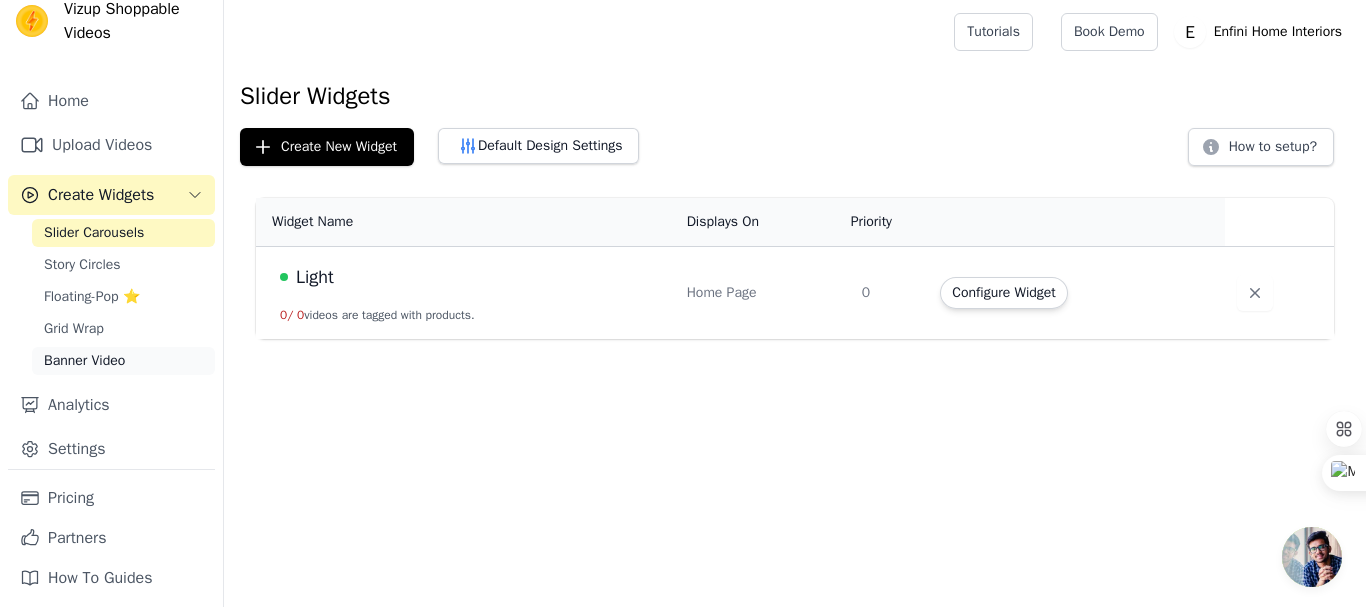 scroll, scrollTop: 30, scrollLeft: 0, axis: vertical 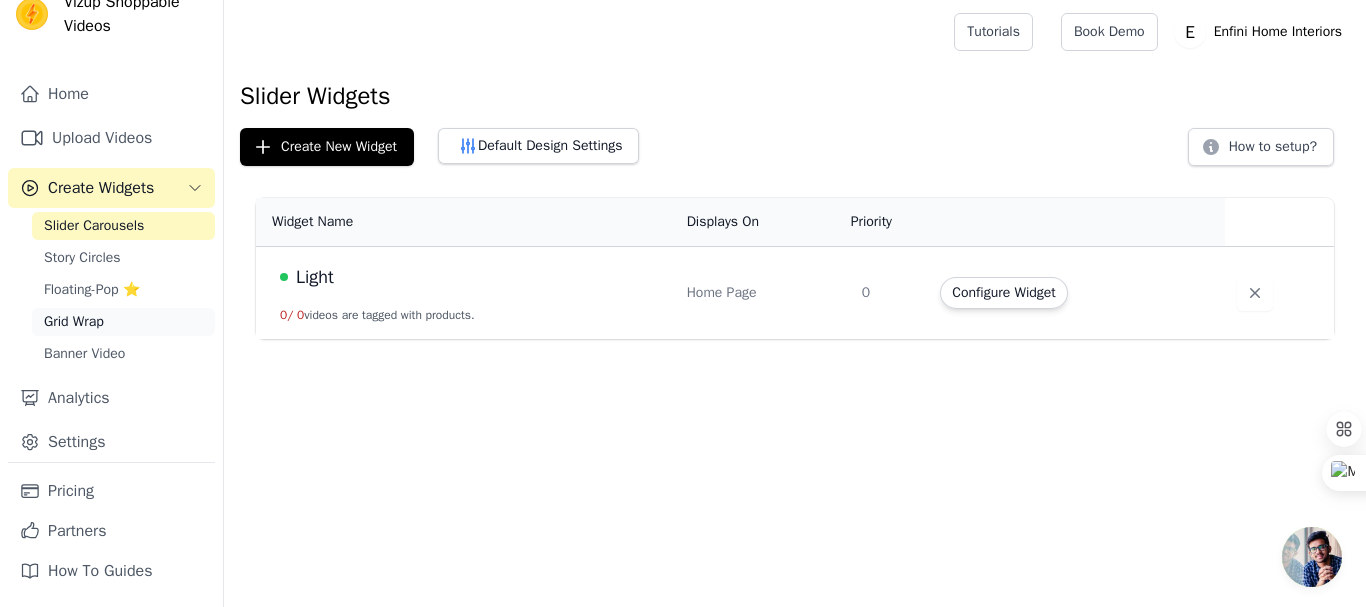 click on "Grid Wrap" at bounding box center [74, 322] 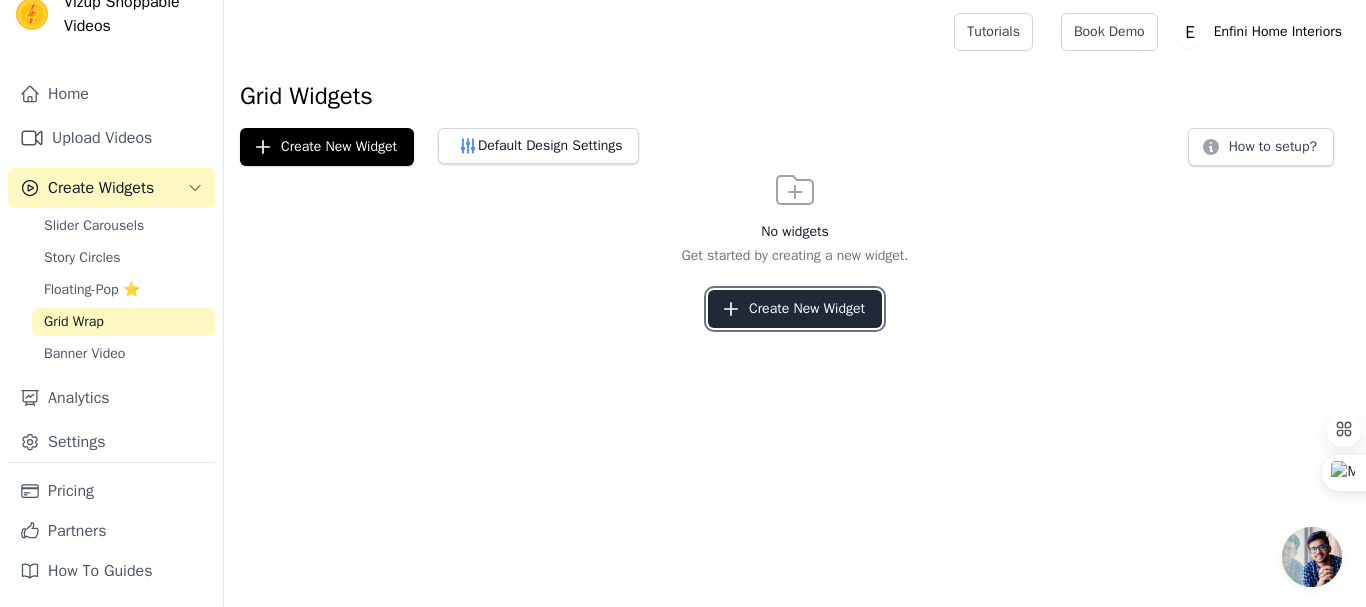 click on "Create New Widget" at bounding box center [795, 309] 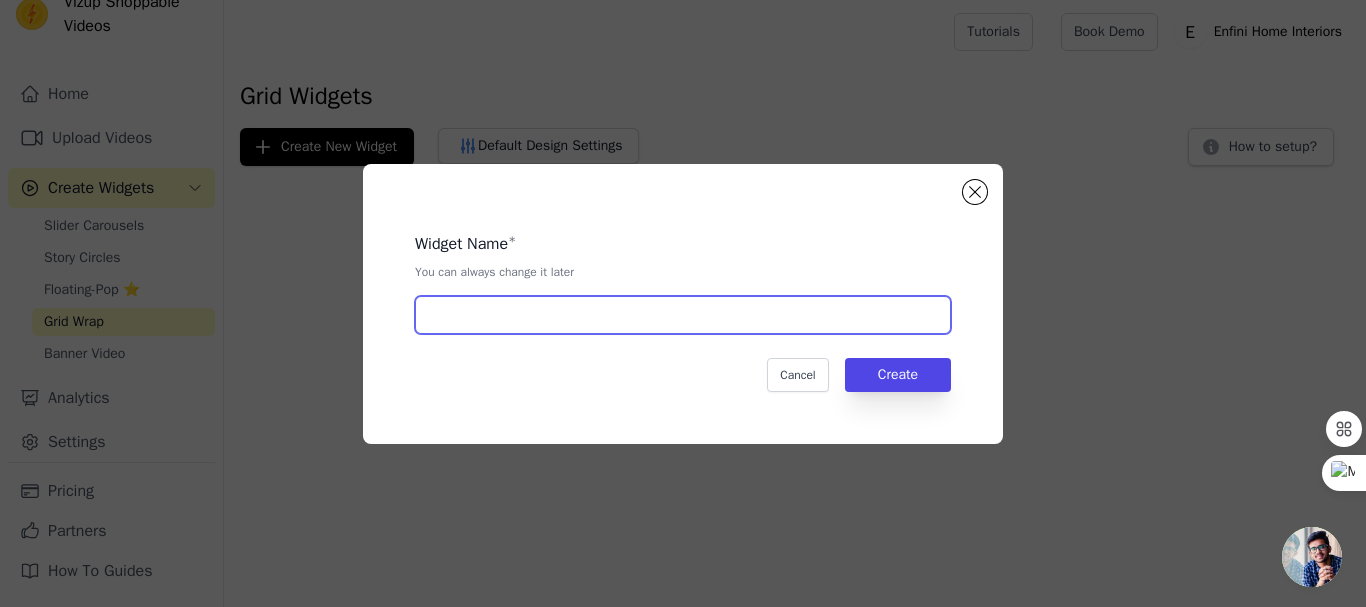 click at bounding box center (683, 315) 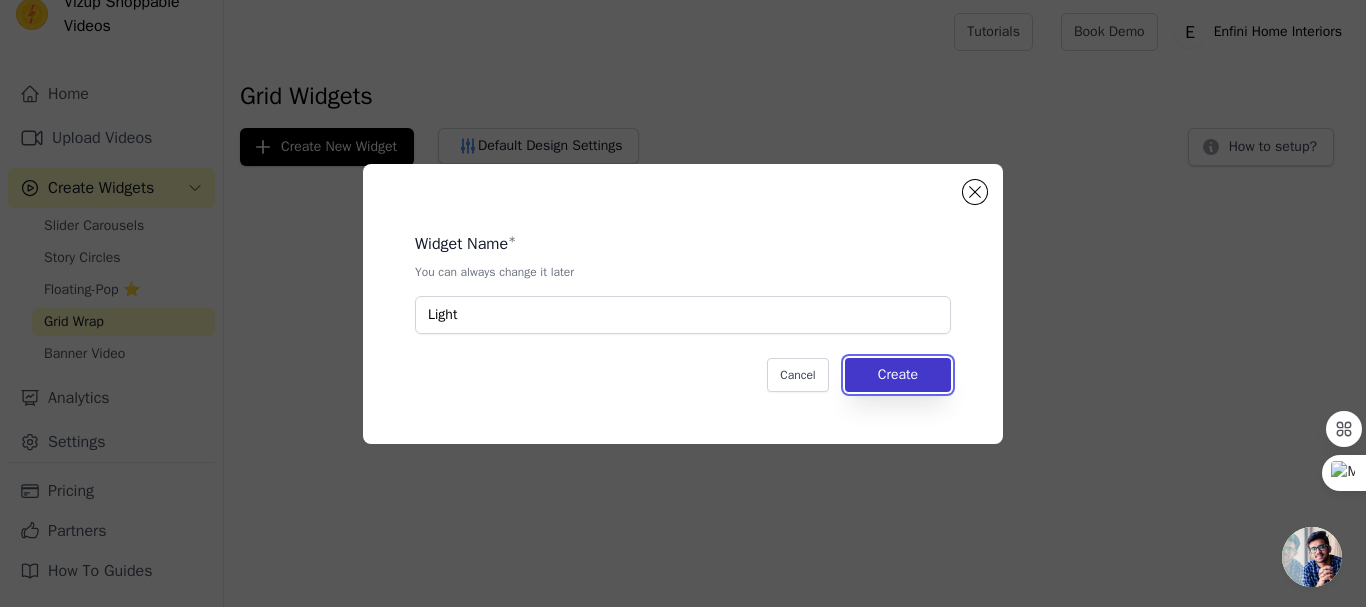 click on "Create" at bounding box center (898, 375) 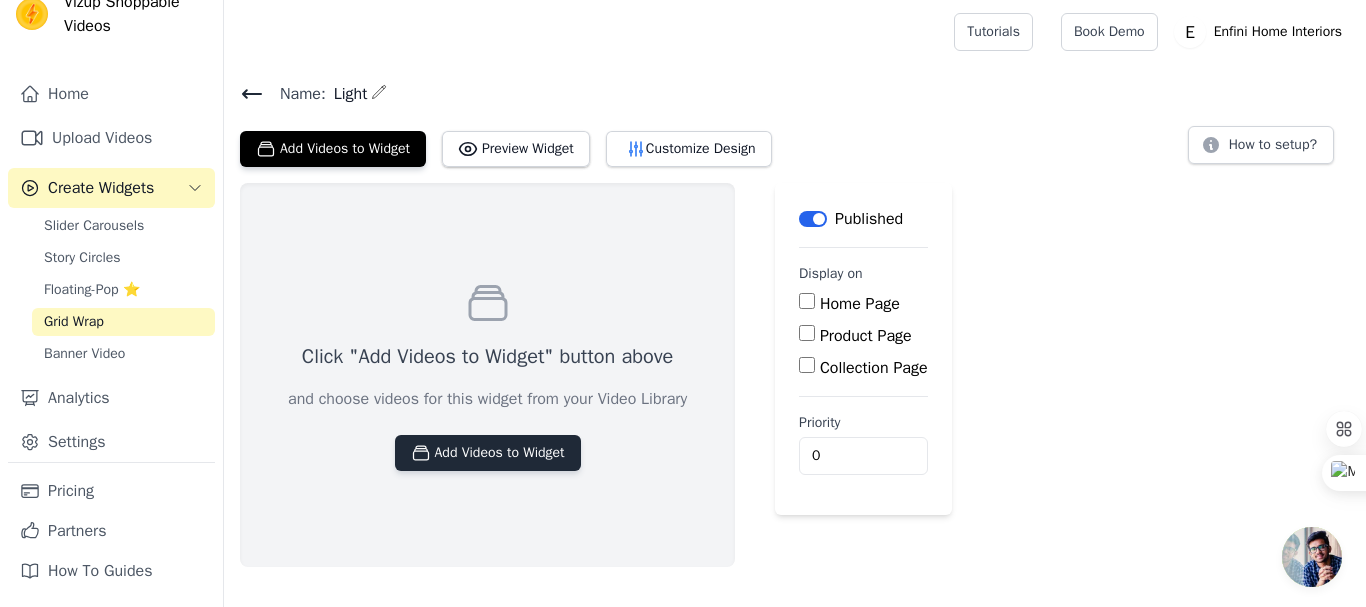 click on "Add Videos to Widget" at bounding box center [488, 453] 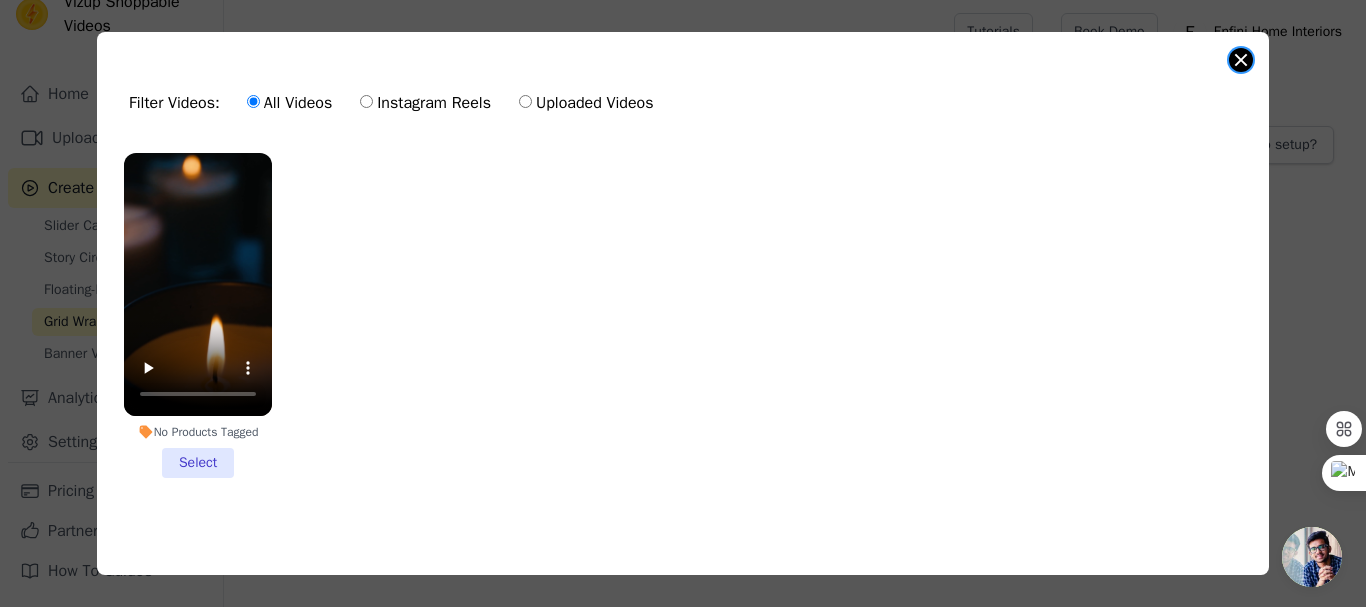 click at bounding box center (1241, 60) 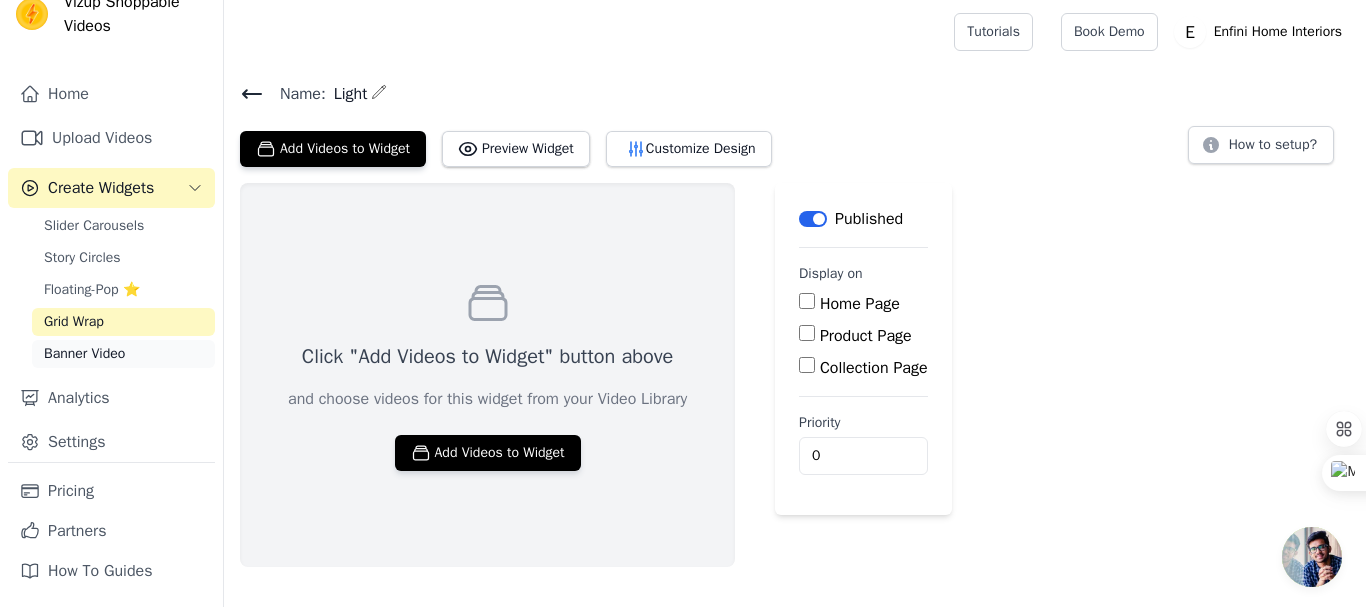 click on "Banner Video" at bounding box center (84, 354) 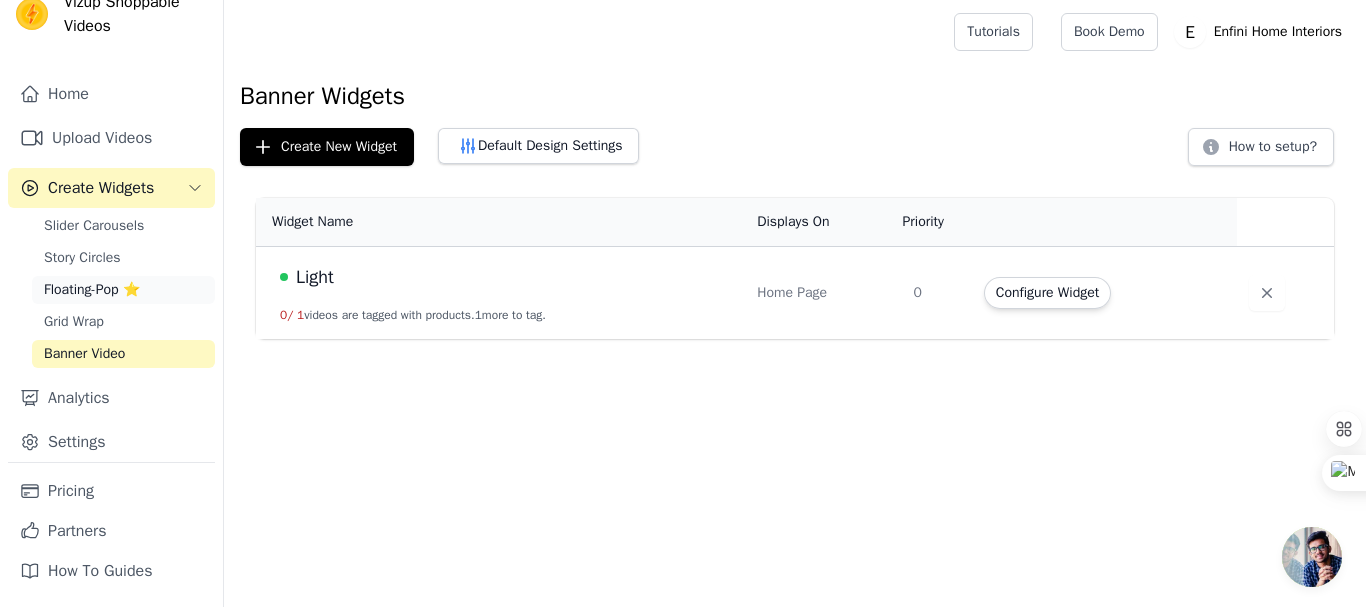 click on "Floating-Pop ⭐" at bounding box center (123, 290) 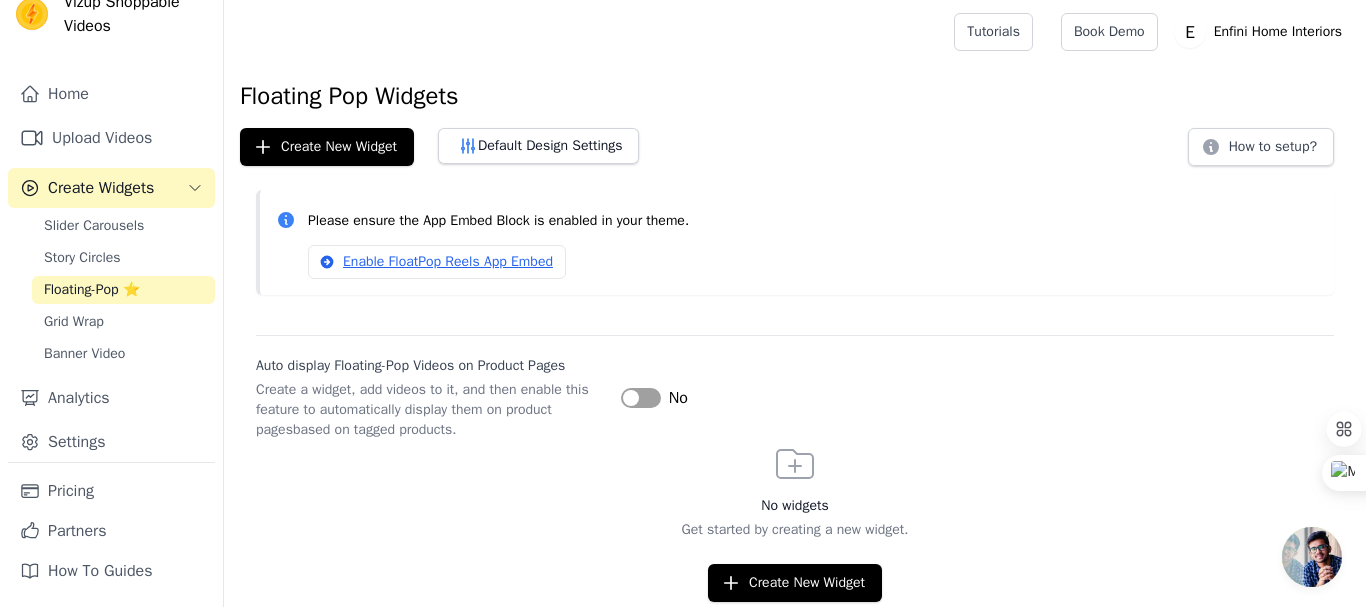 click on "Label" at bounding box center [641, 398] 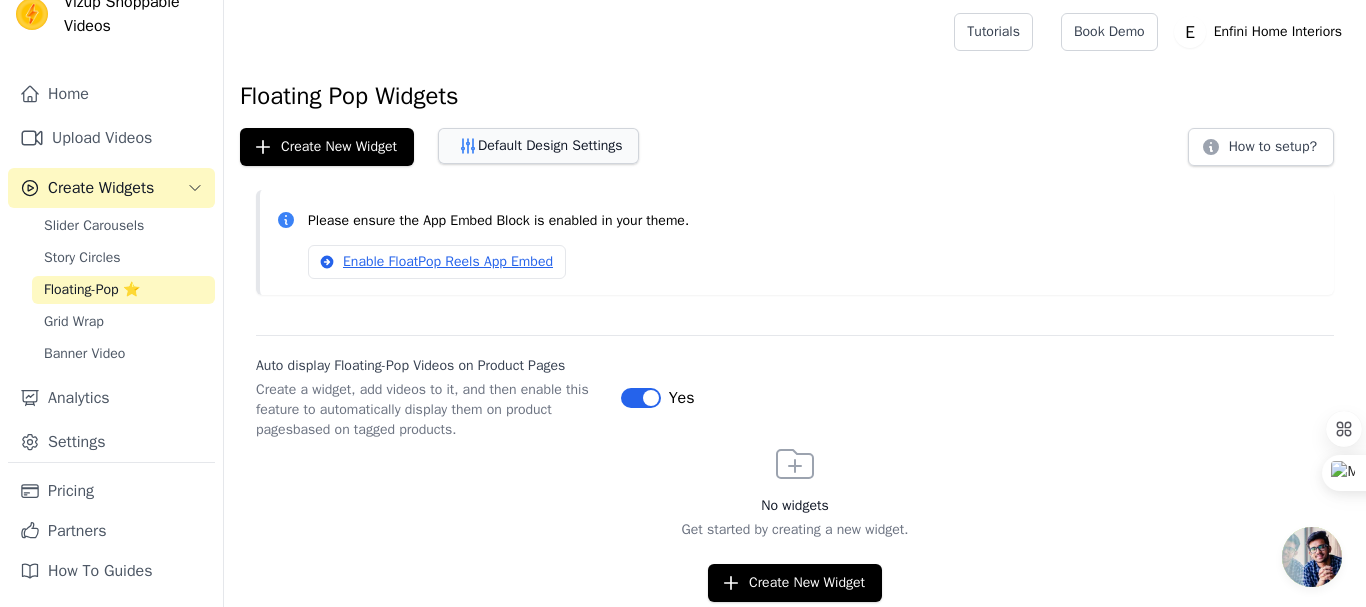 click on "Default Design Settings" at bounding box center (538, 146) 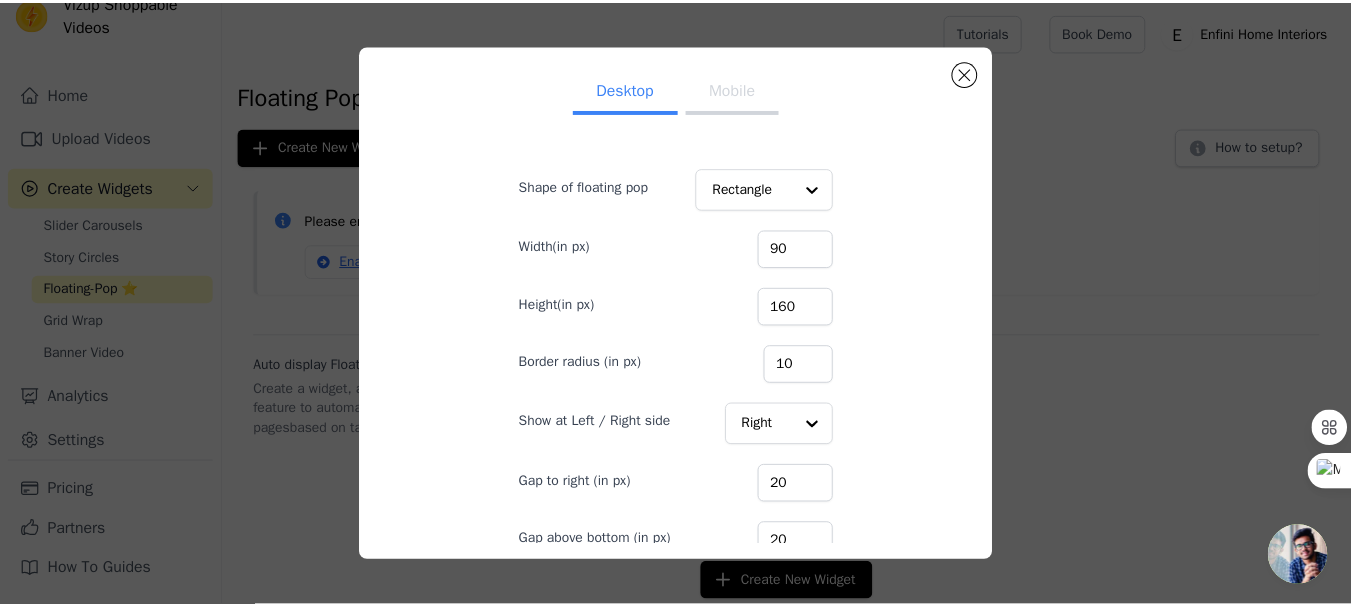 scroll, scrollTop: 0, scrollLeft: 0, axis: both 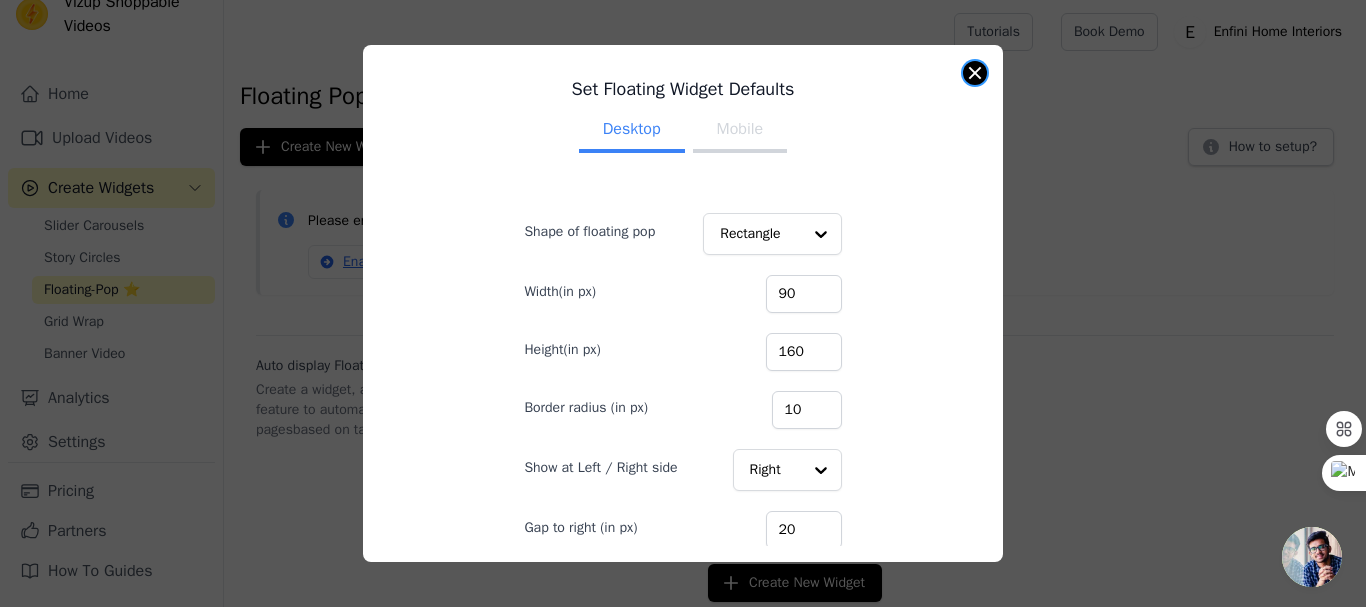 click at bounding box center (975, 73) 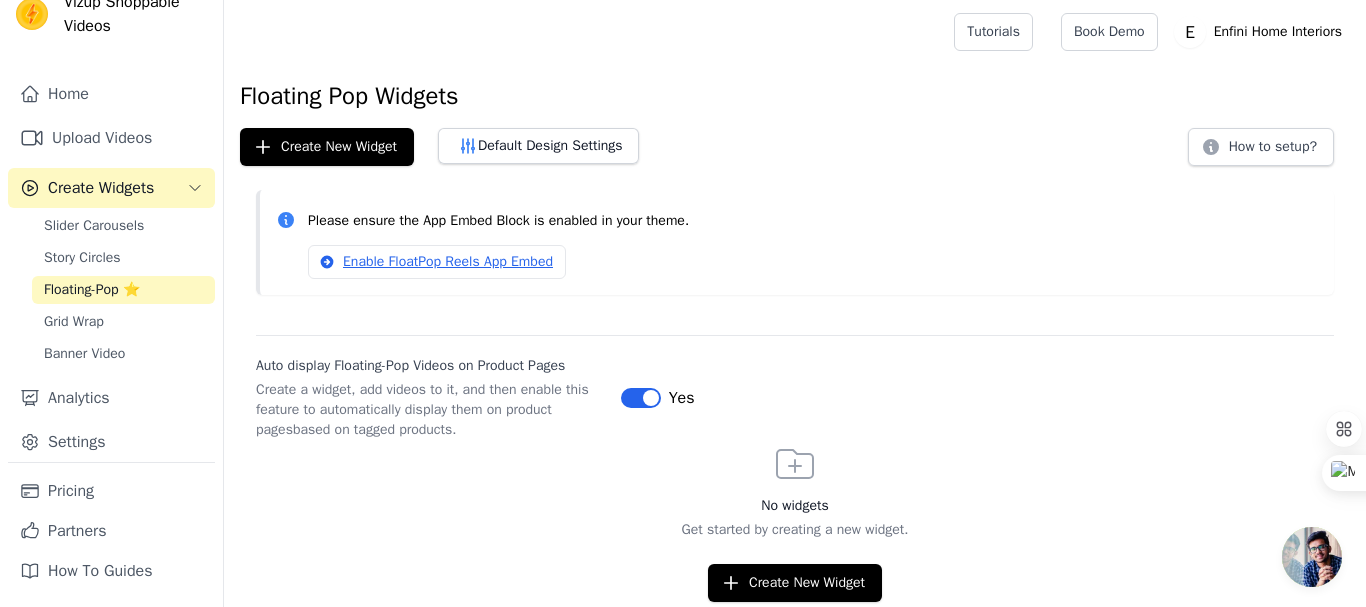 click 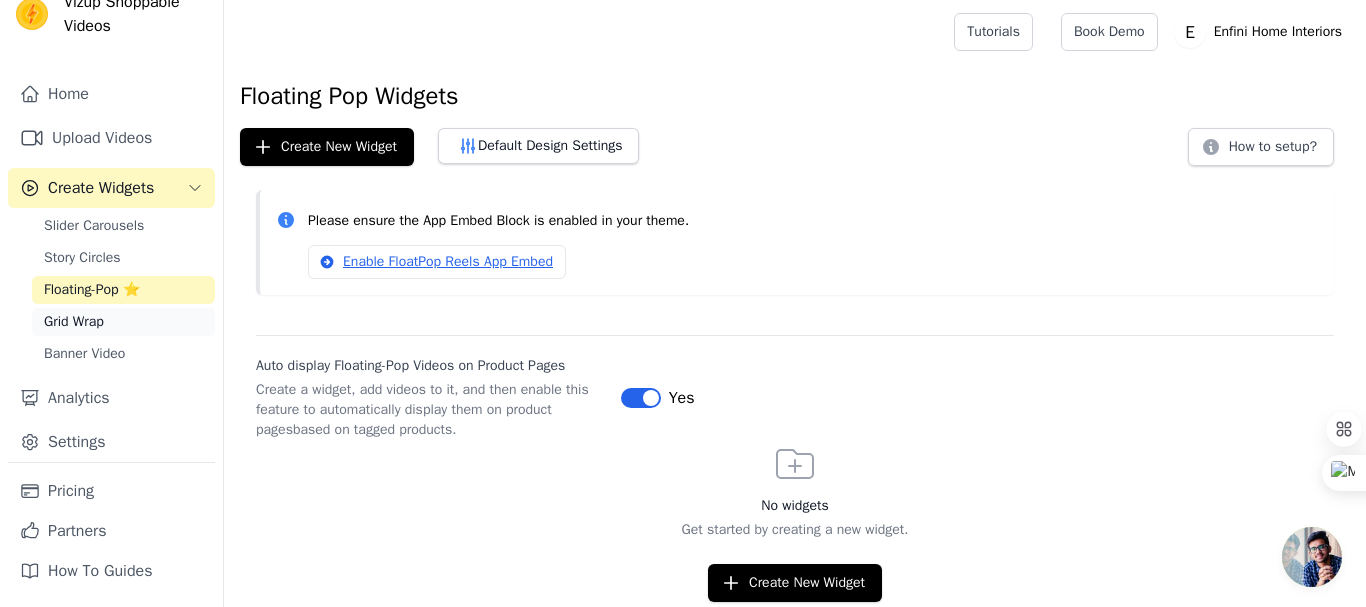 click on "Grid Wrap" at bounding box center [74, 322] 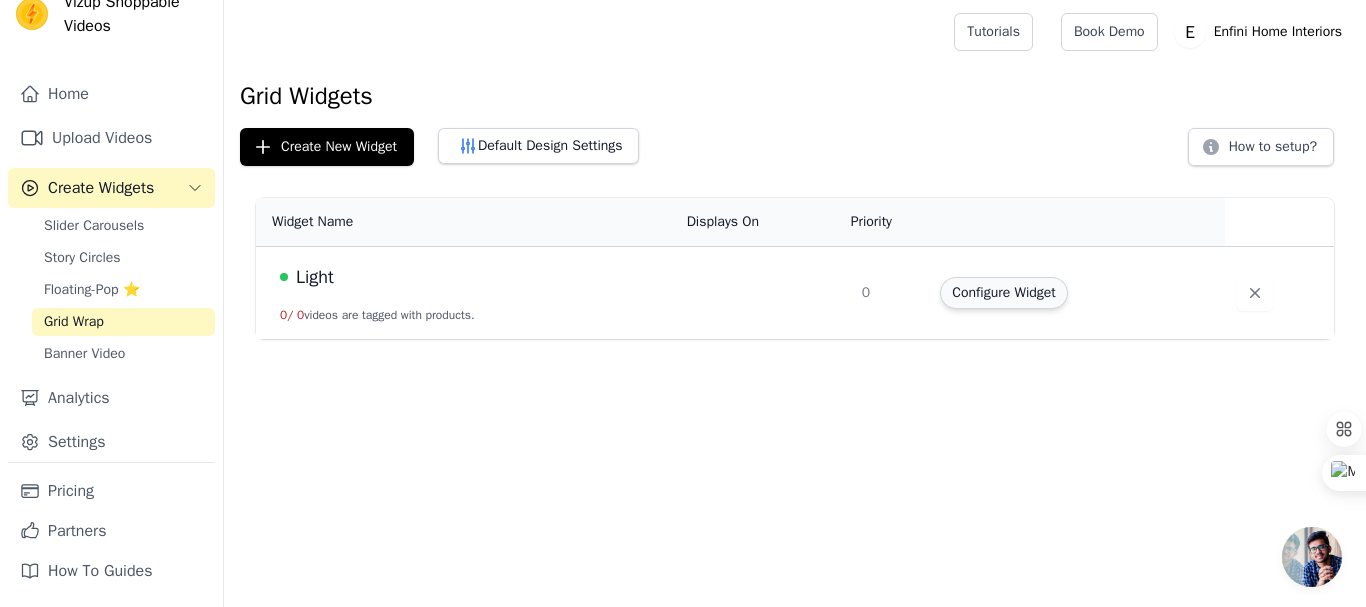 click on "Configure Widget" at bounding box center (1003, 293) 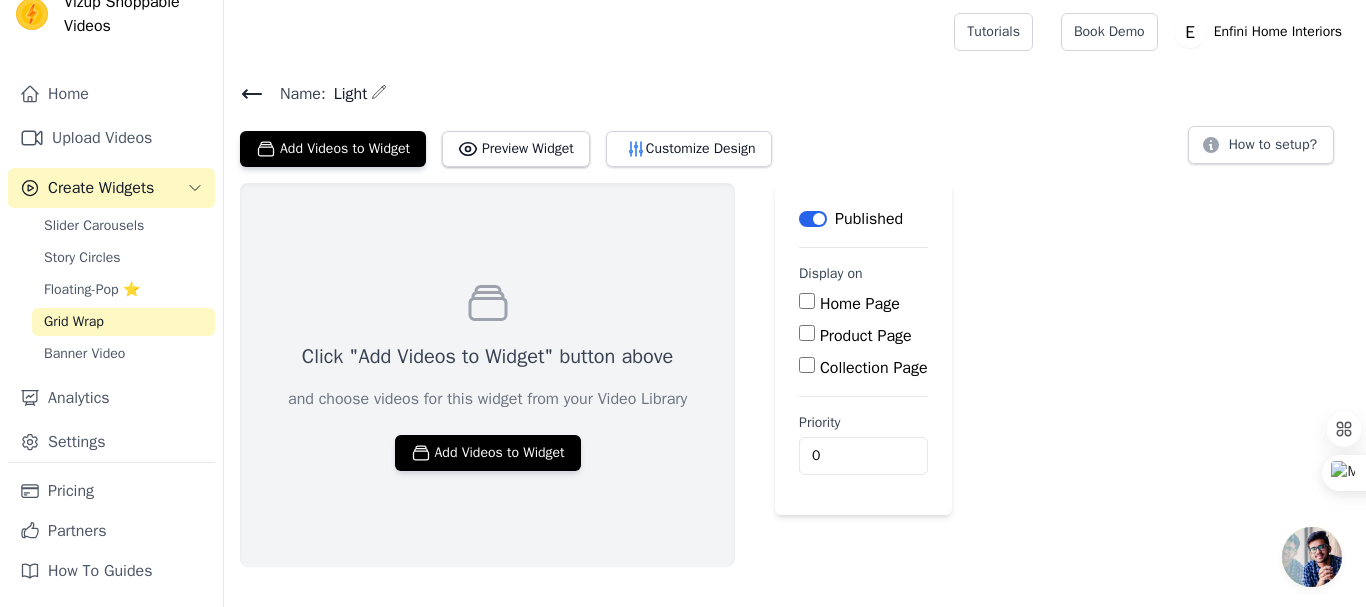 click on "Collection Page" at bounding box center [874, 368] 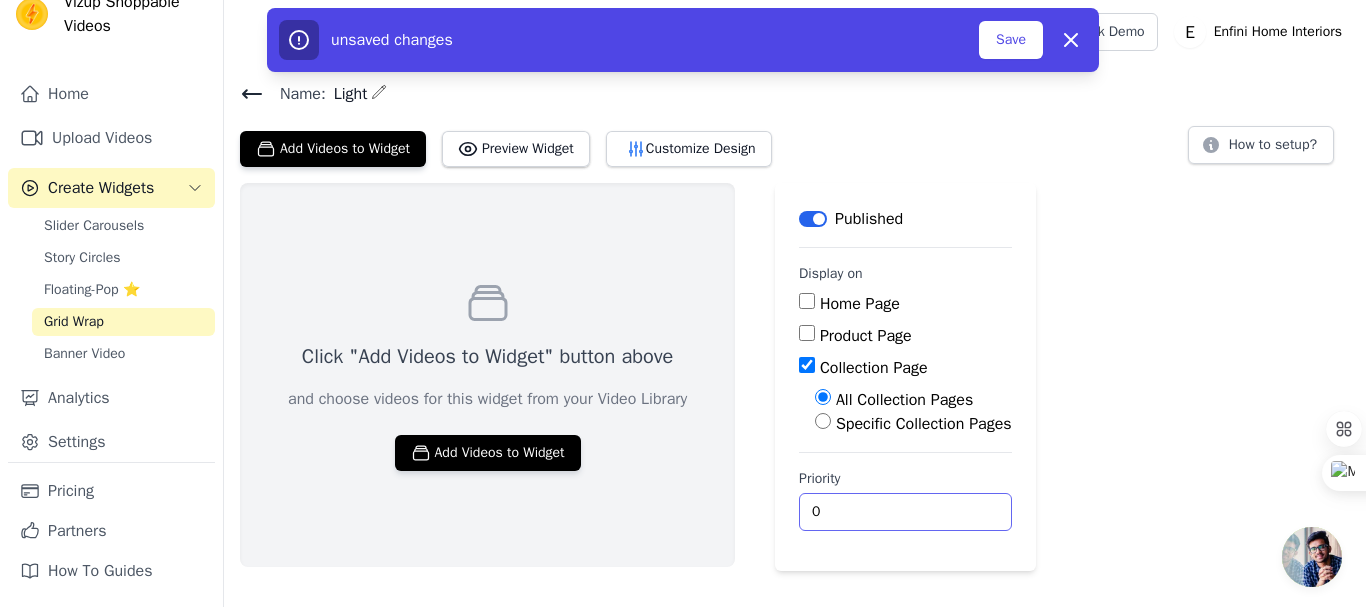 click on "0" at bounding box center [905, 512] 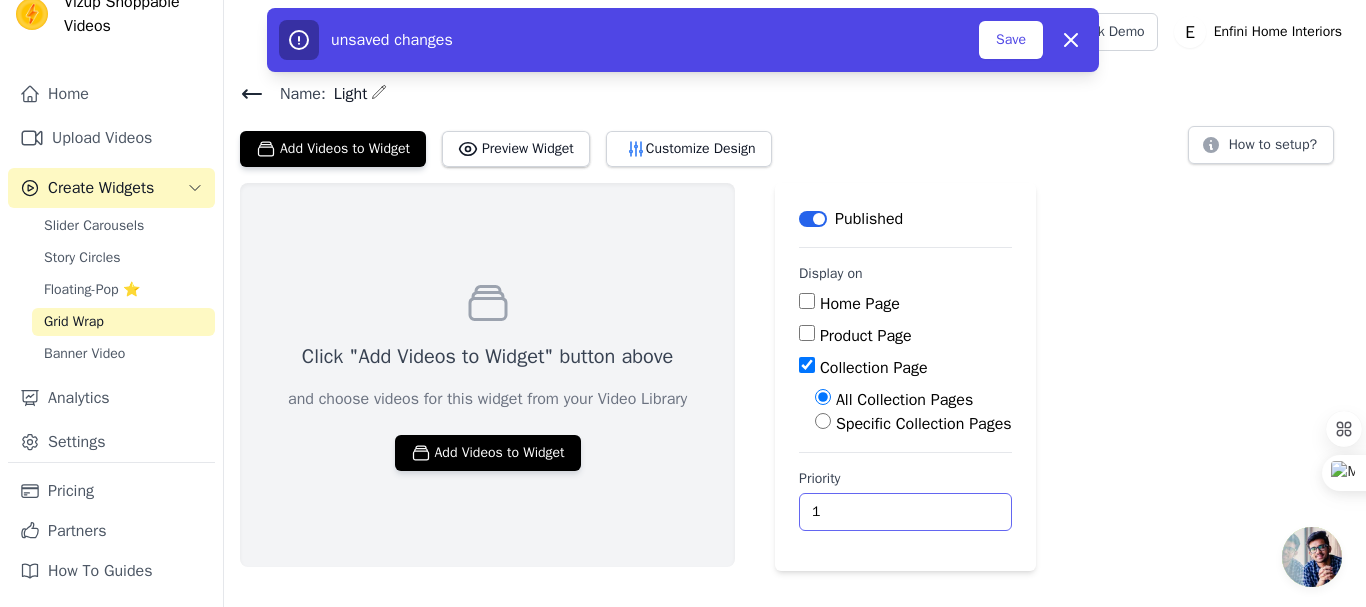click on "1" at bounding box center [905, 512] 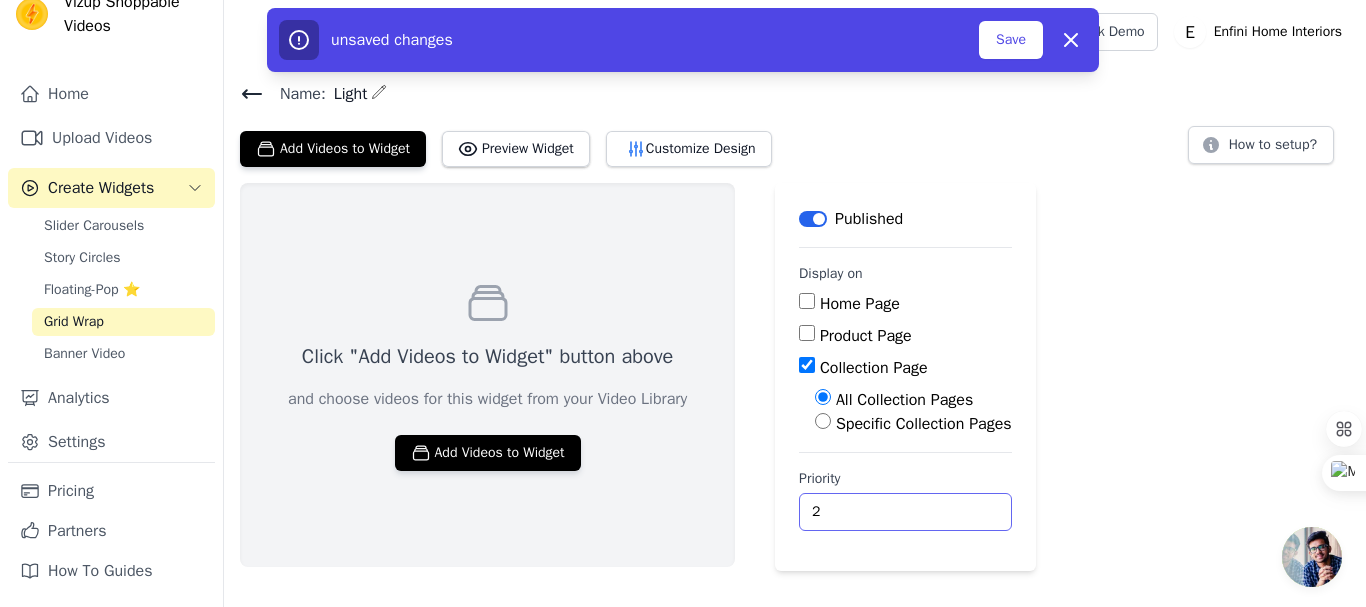 click on "2" at bounding box center (905, 512) 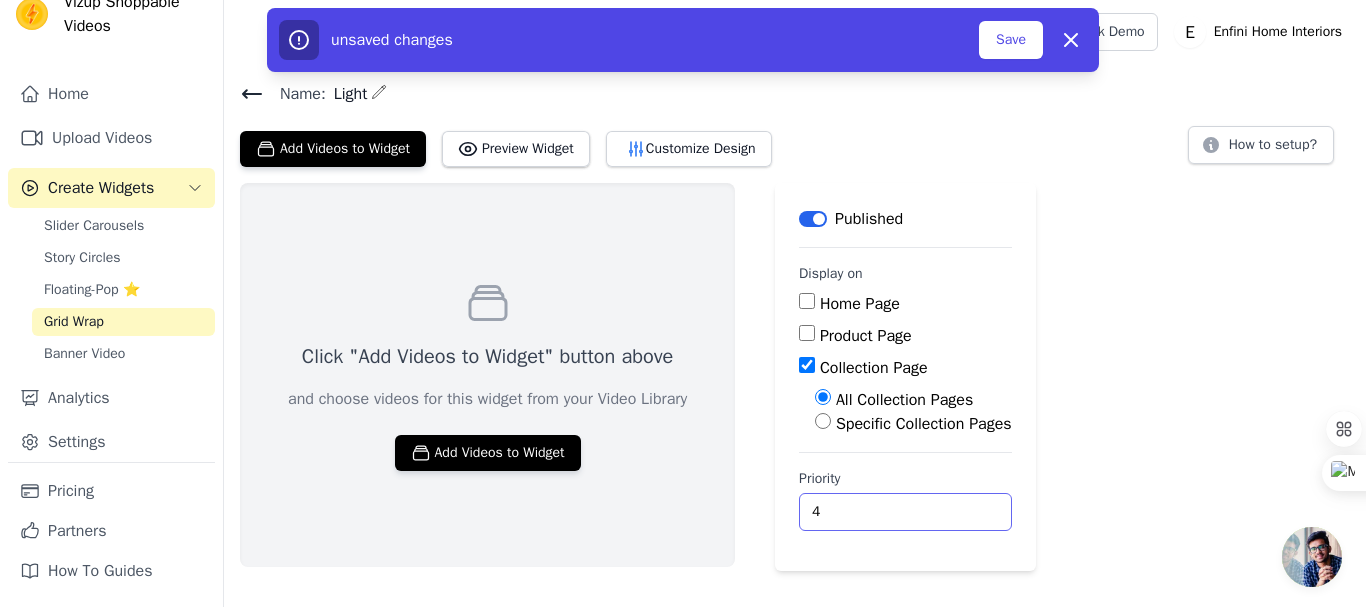 type on "4" 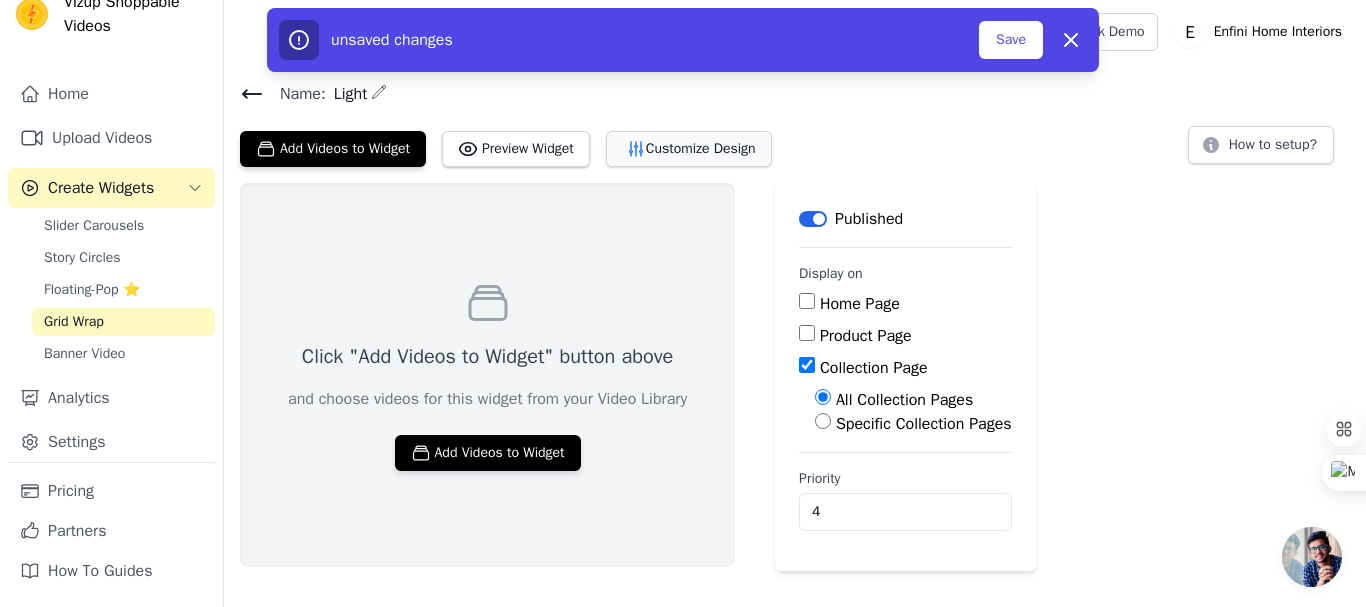 click 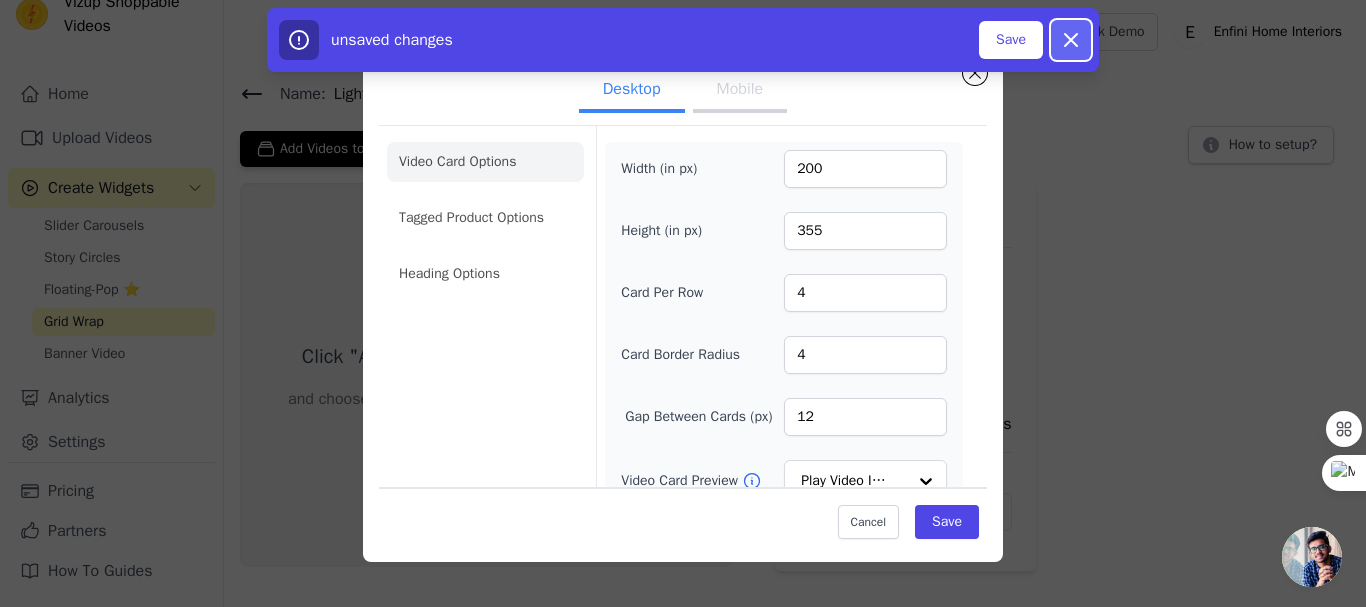 click 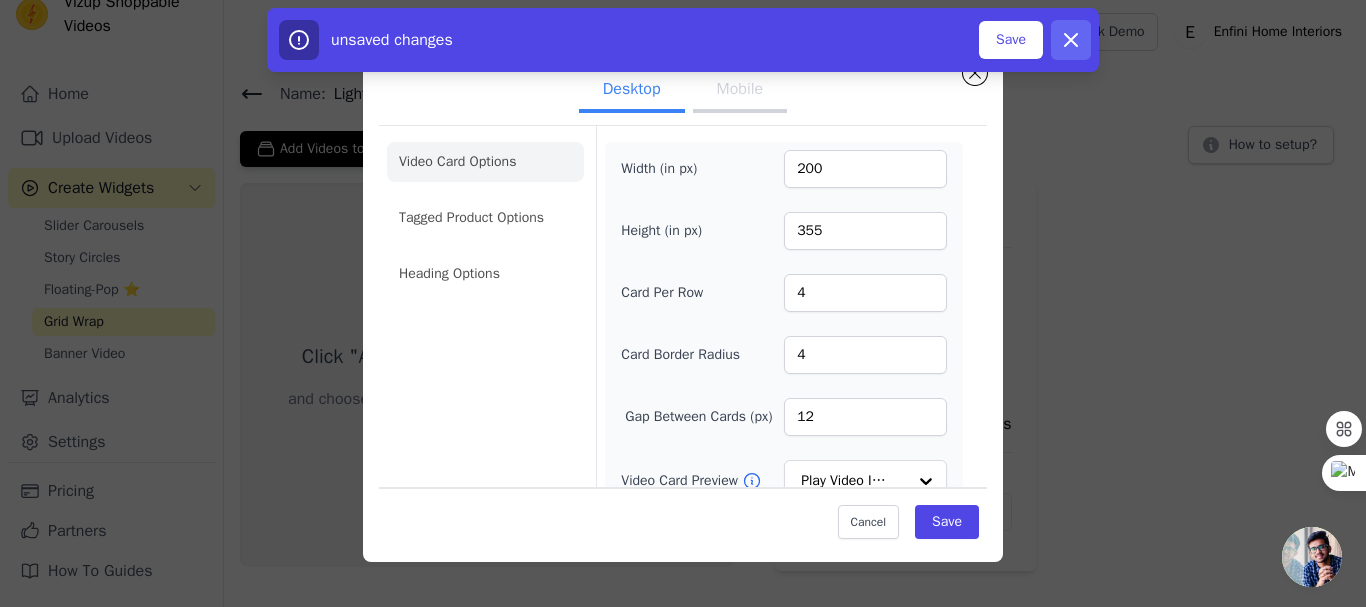 checkbox on "false" 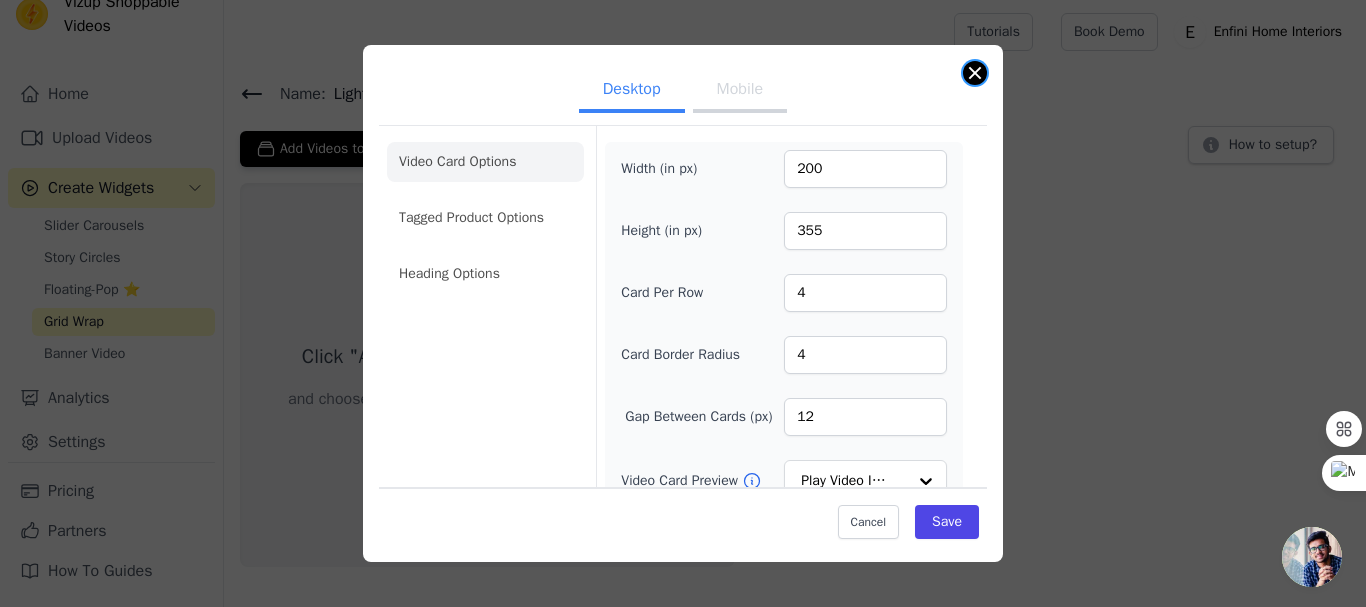 click at bounding box center [975, 73] 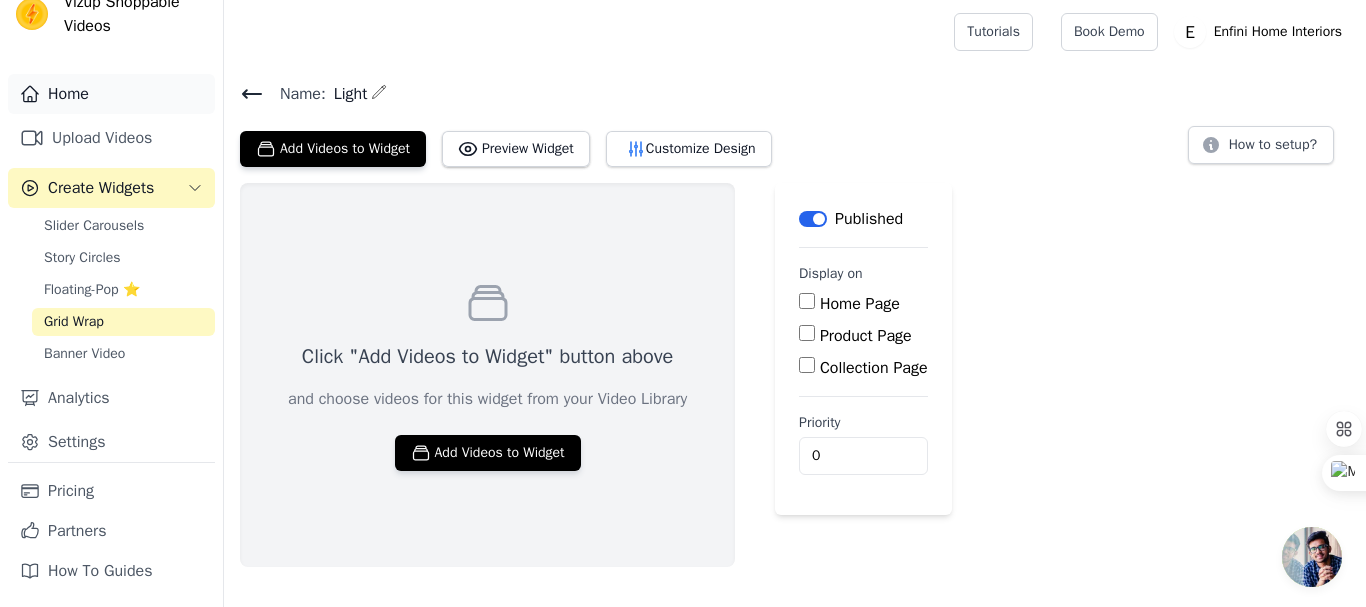 click on "Home" at bounding box center [111, 94] 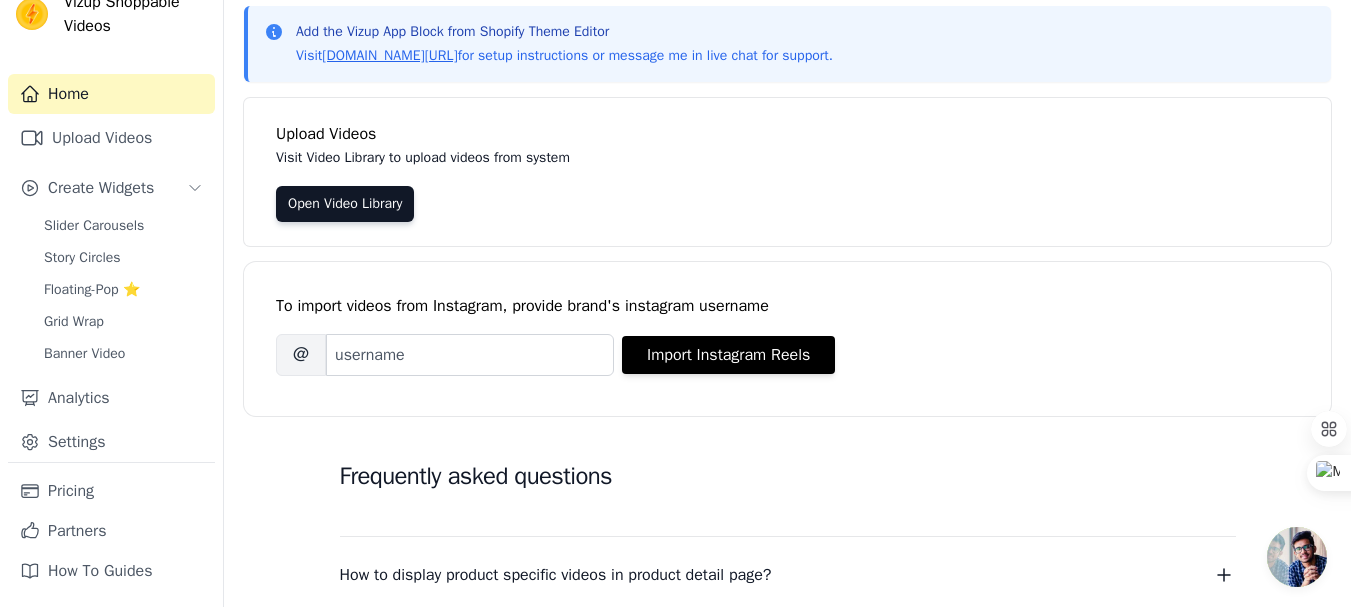 scroll, scrollTop: 0, scrollLeft: 0, axis: both 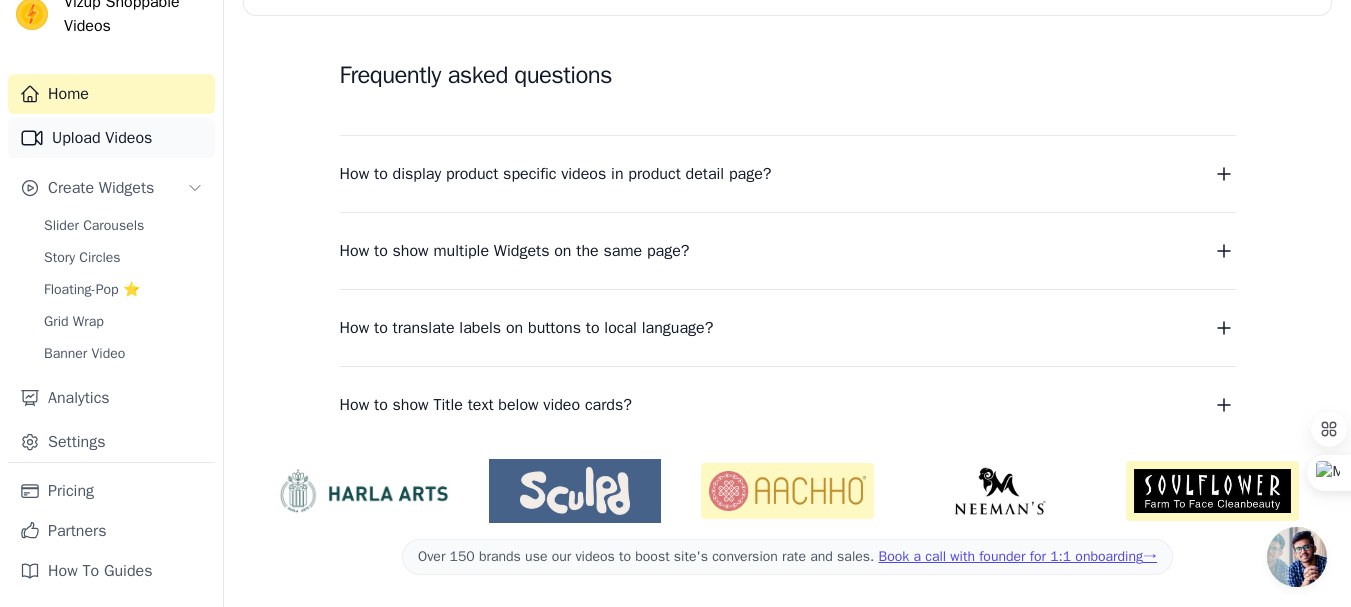 click on "Upload Videos" at bounding box center (111, 138) 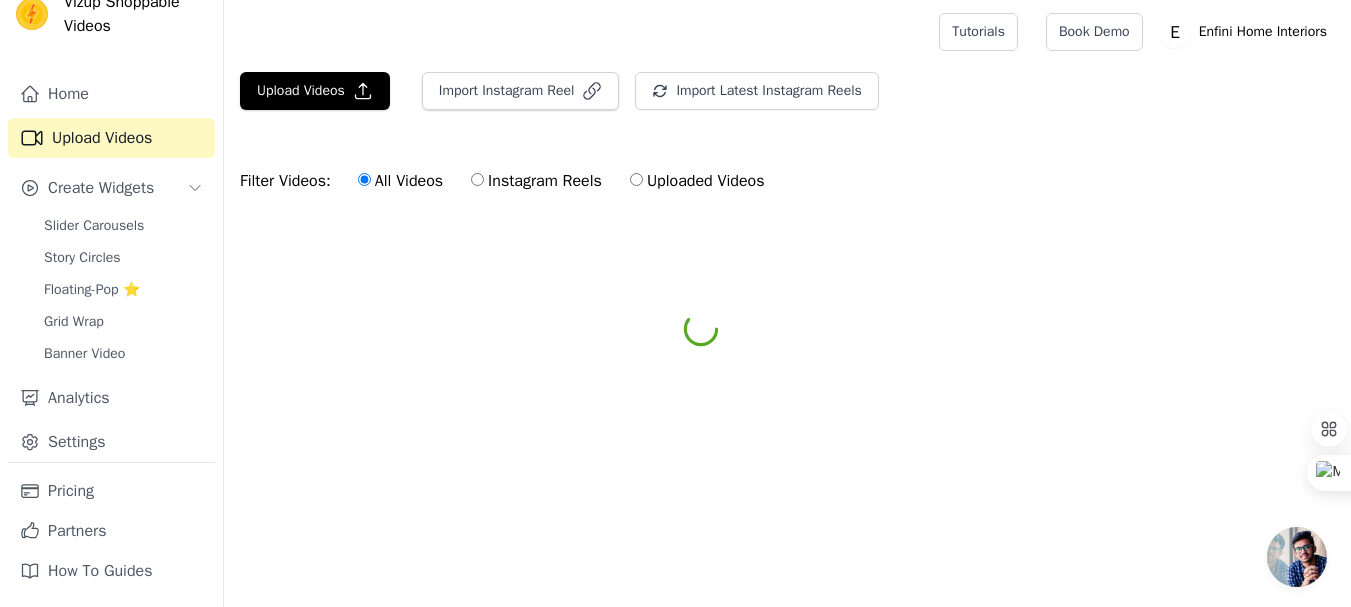 scroll, scrollTop: 0, scrollLeft: 0, axis: both 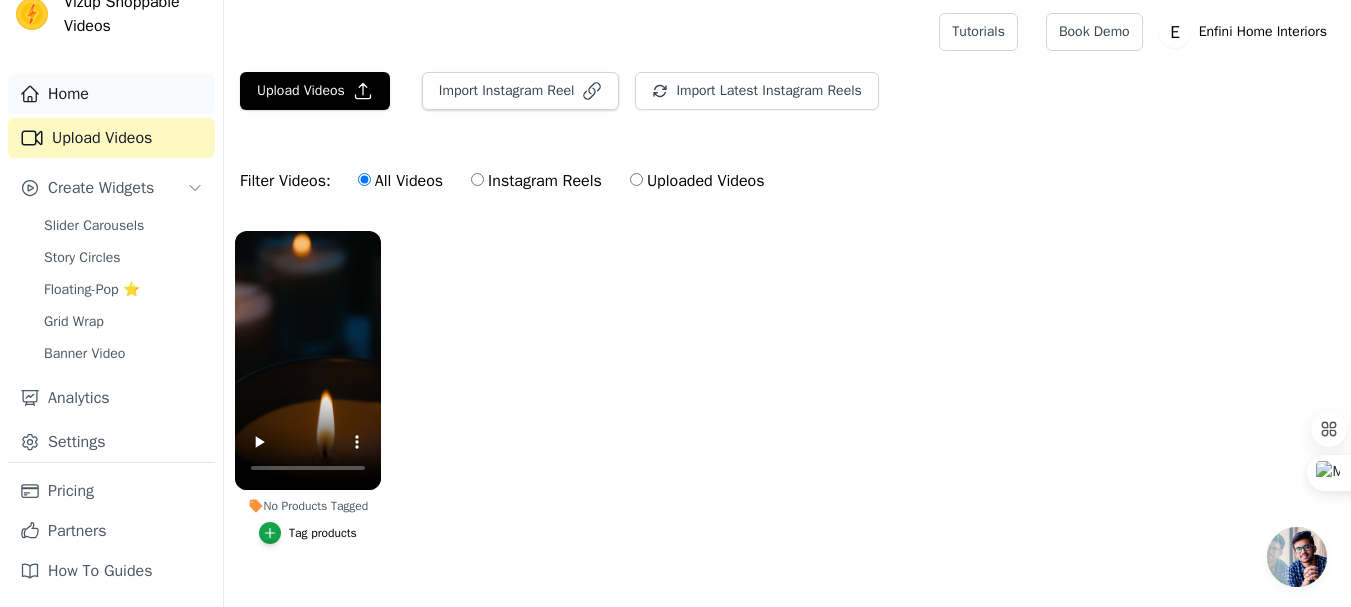 click on "Home" at bounding box center (111, 94) 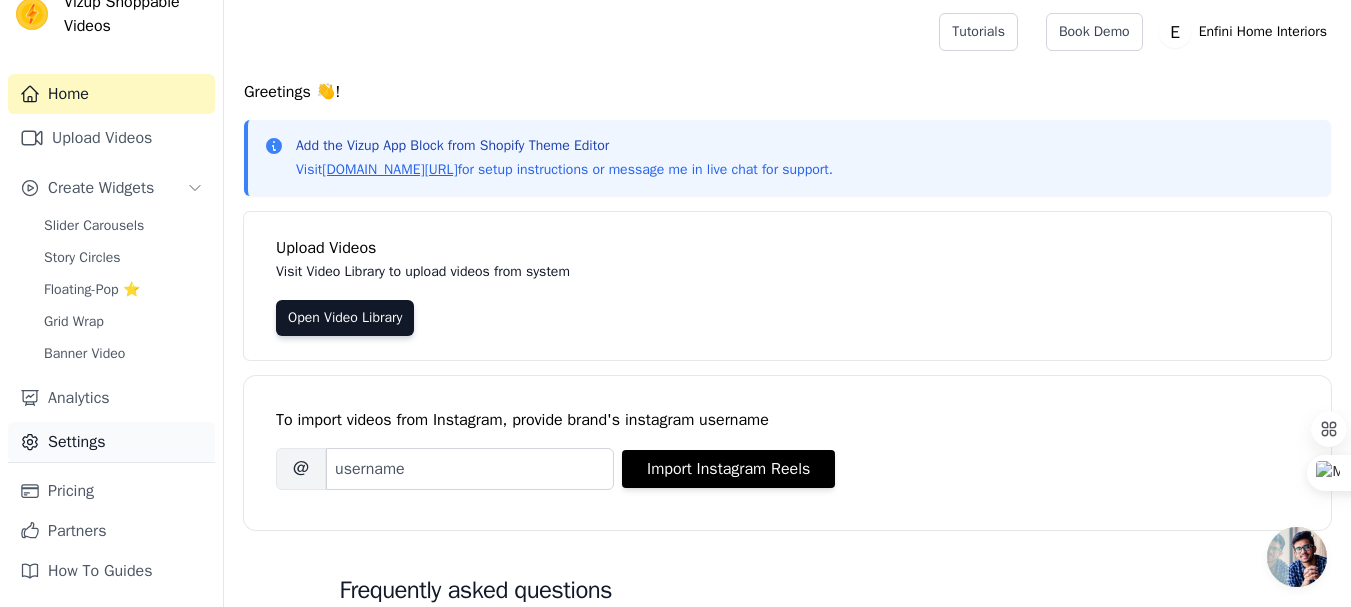 click on "Settings" at bounding box center (111, 442) 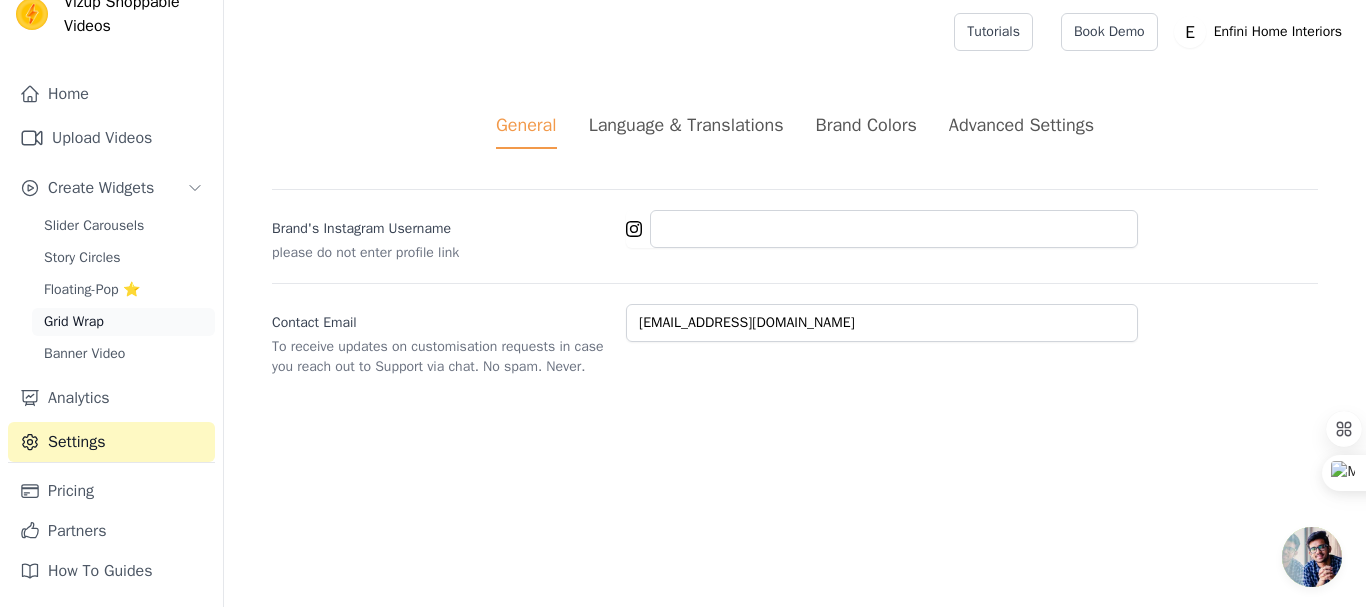 click on "Grid Wrap" at bounding box center (74, 322) 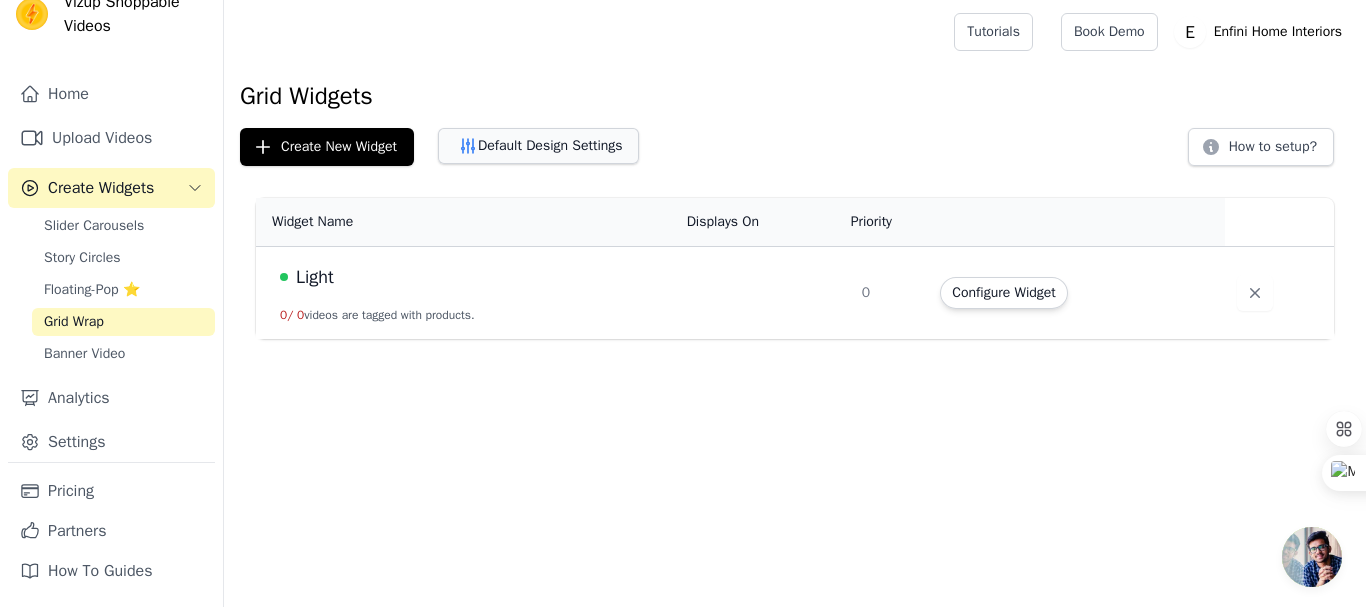 click on "Default Design Settings" at bounding box center (538, 146) 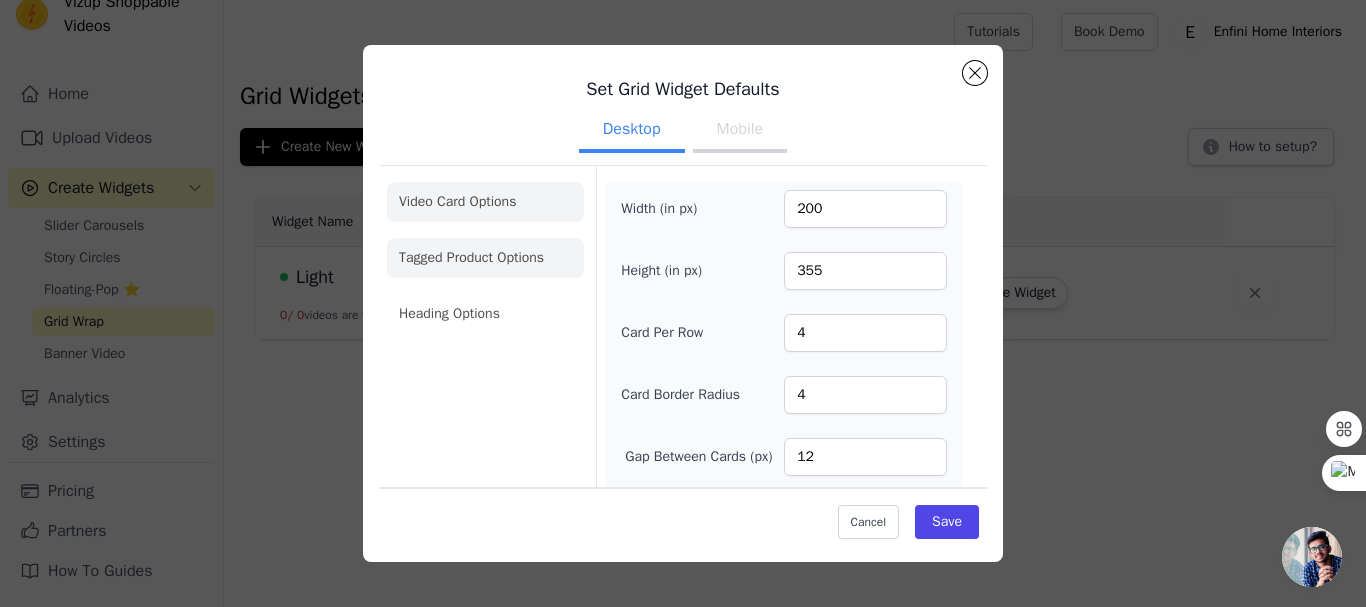 click on "Tagged Product Options" 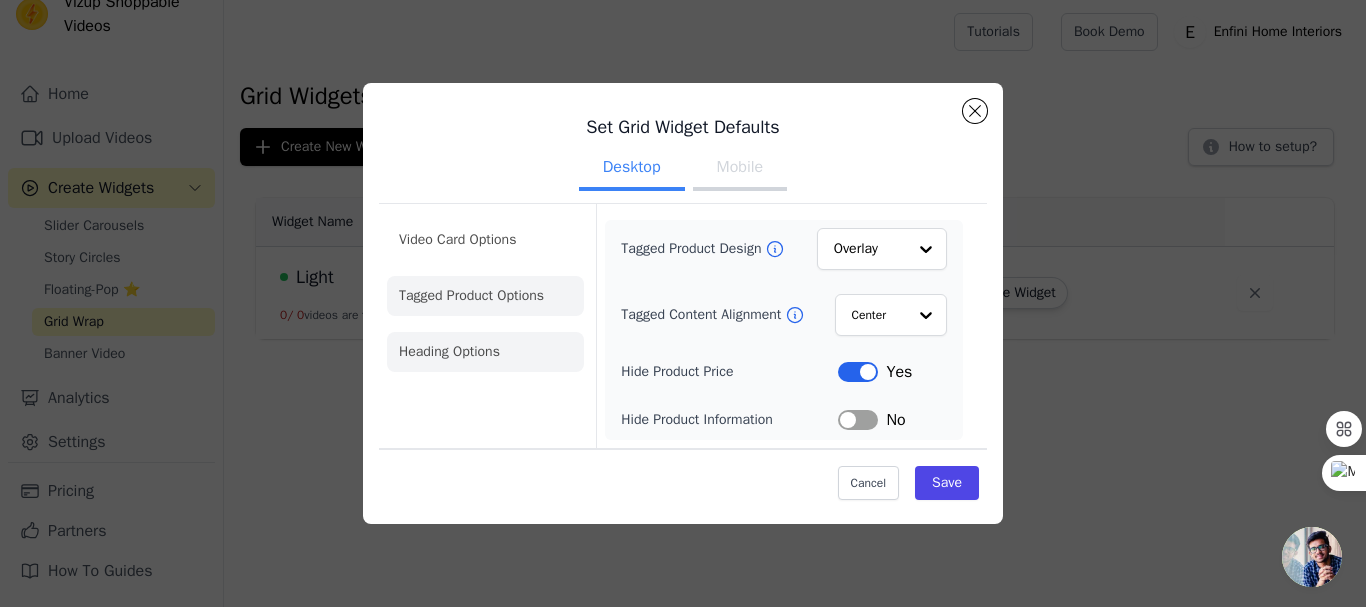 click on "Heading Options" 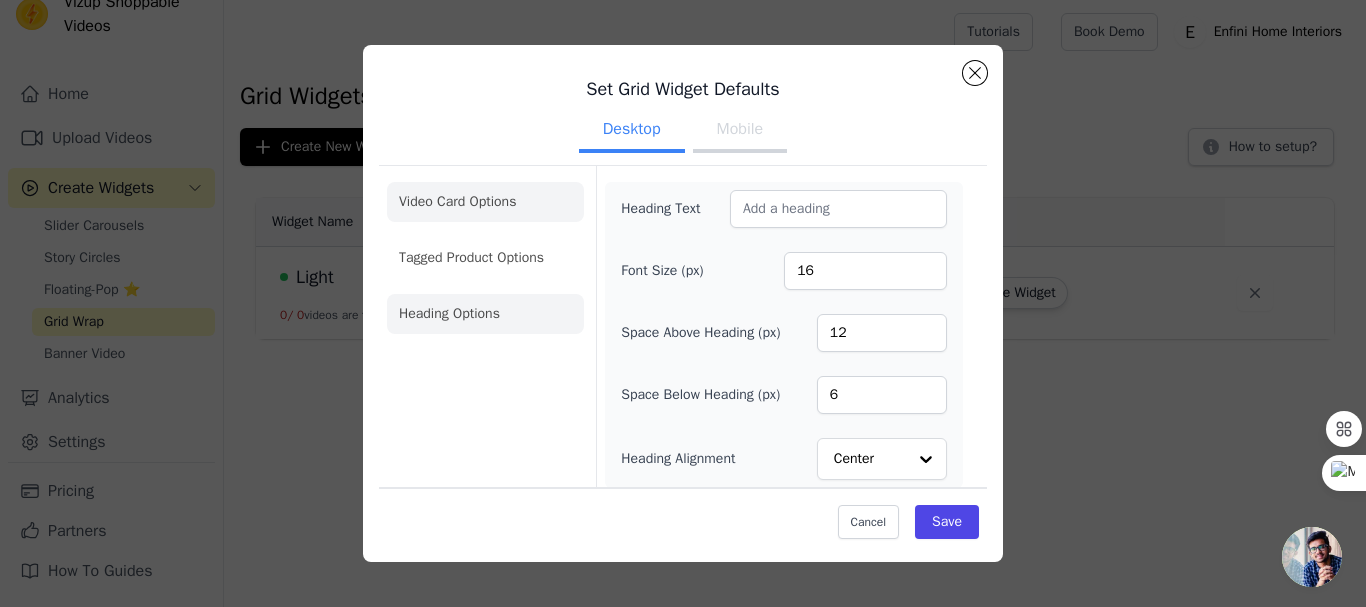 click on "Video Card Options" 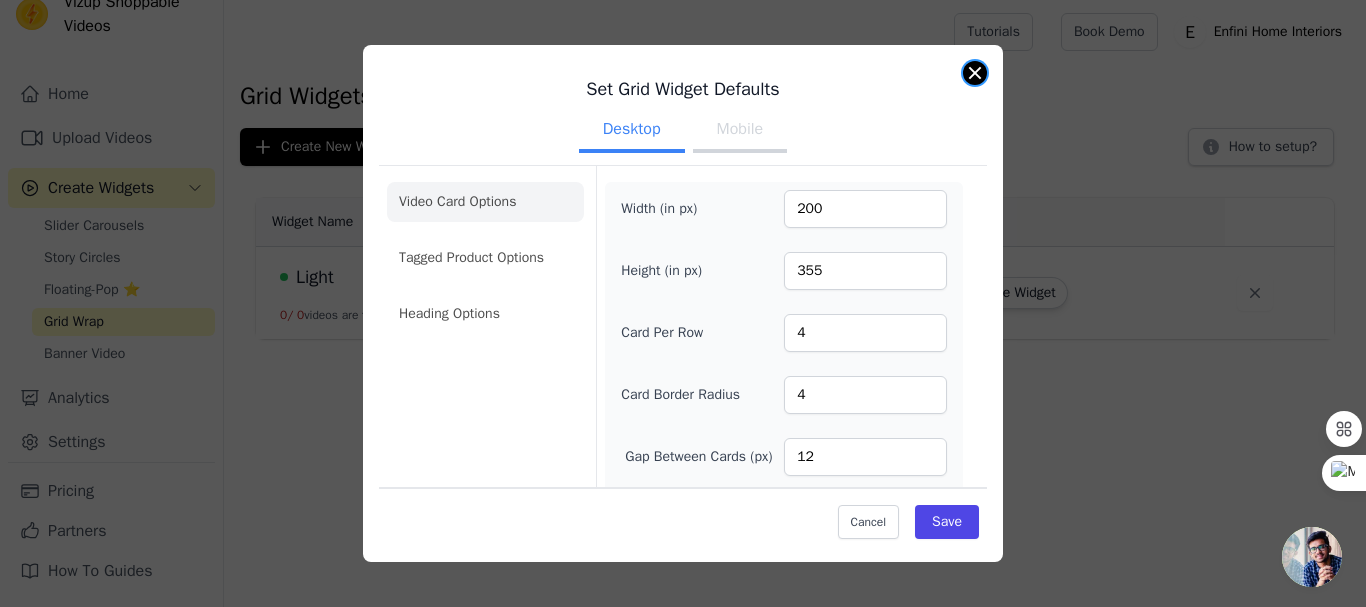 click at bounding box center (975, 73) 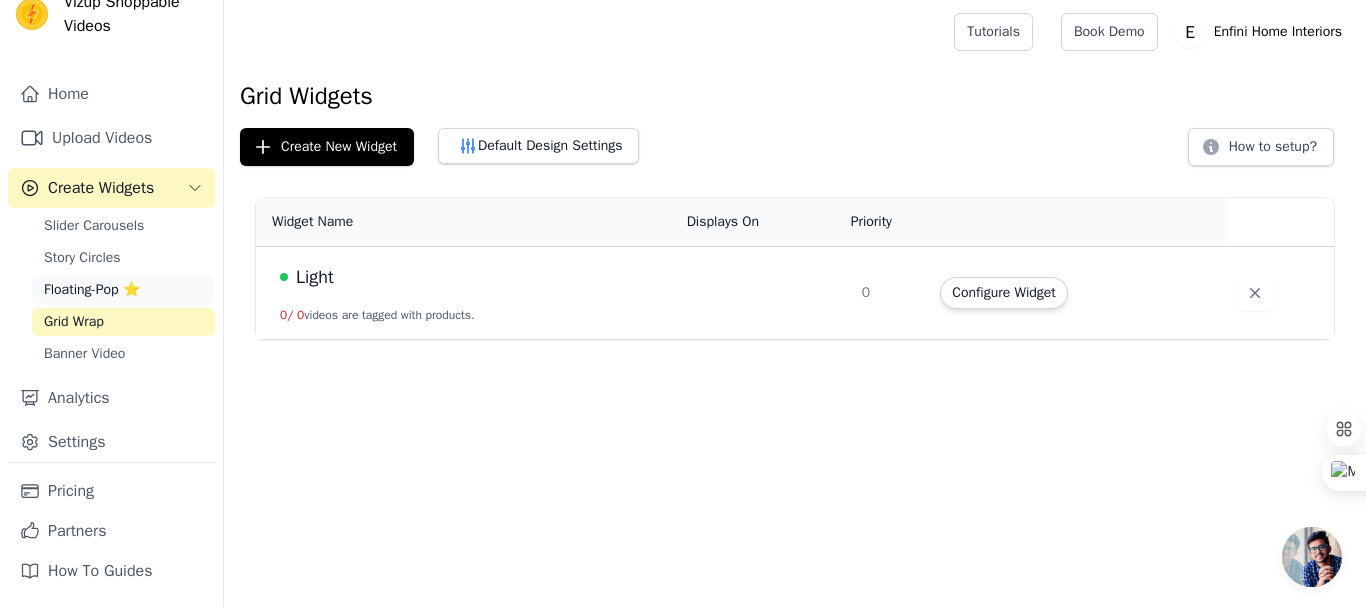 click on "Floating-Pop ⭐" at bounding box center [92, 290] 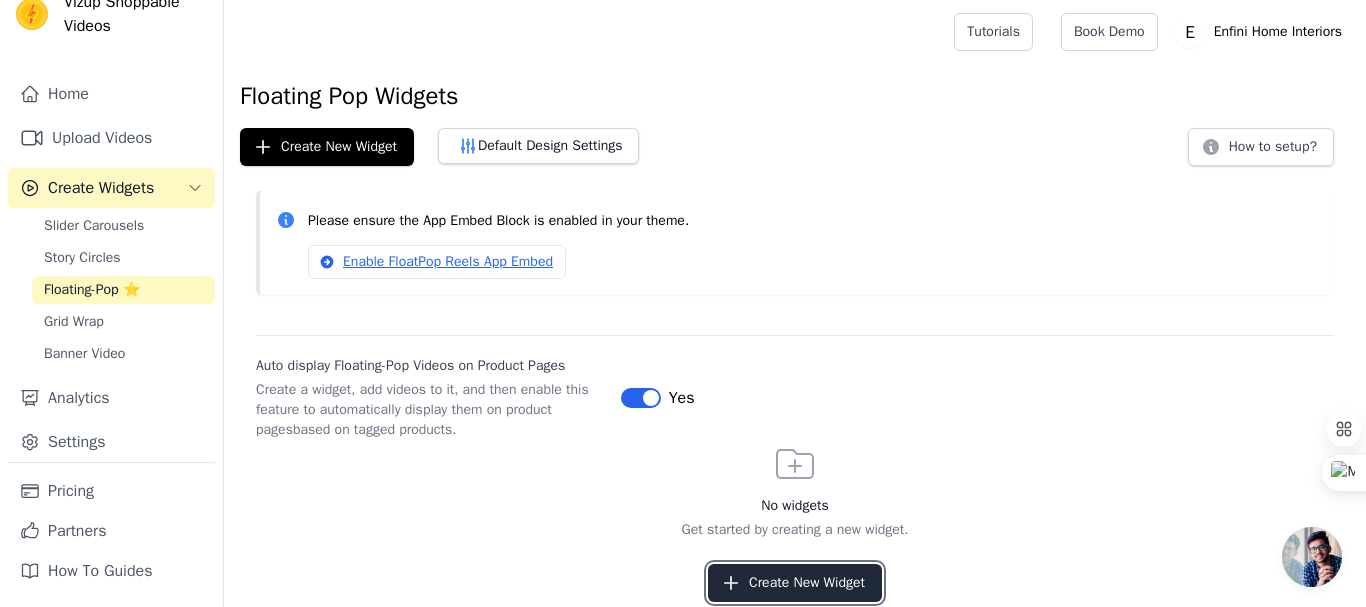 click on "Create New Widget" at bounding box center (795, 583) 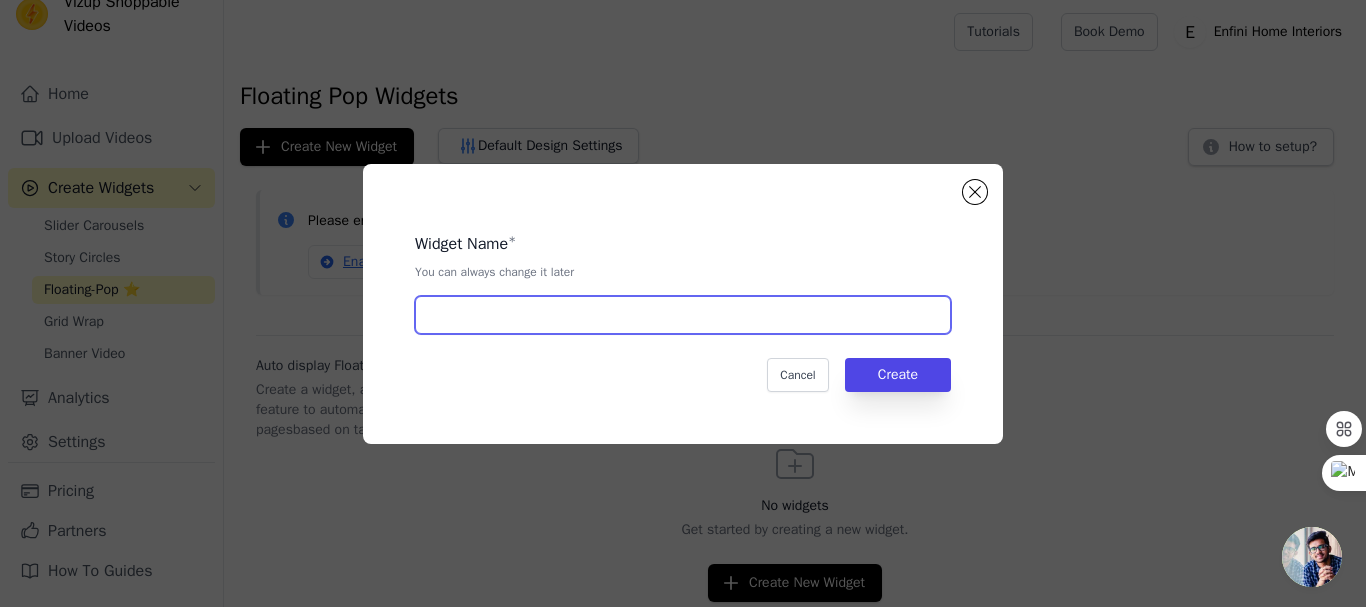 click at bounding box center (683, 315) 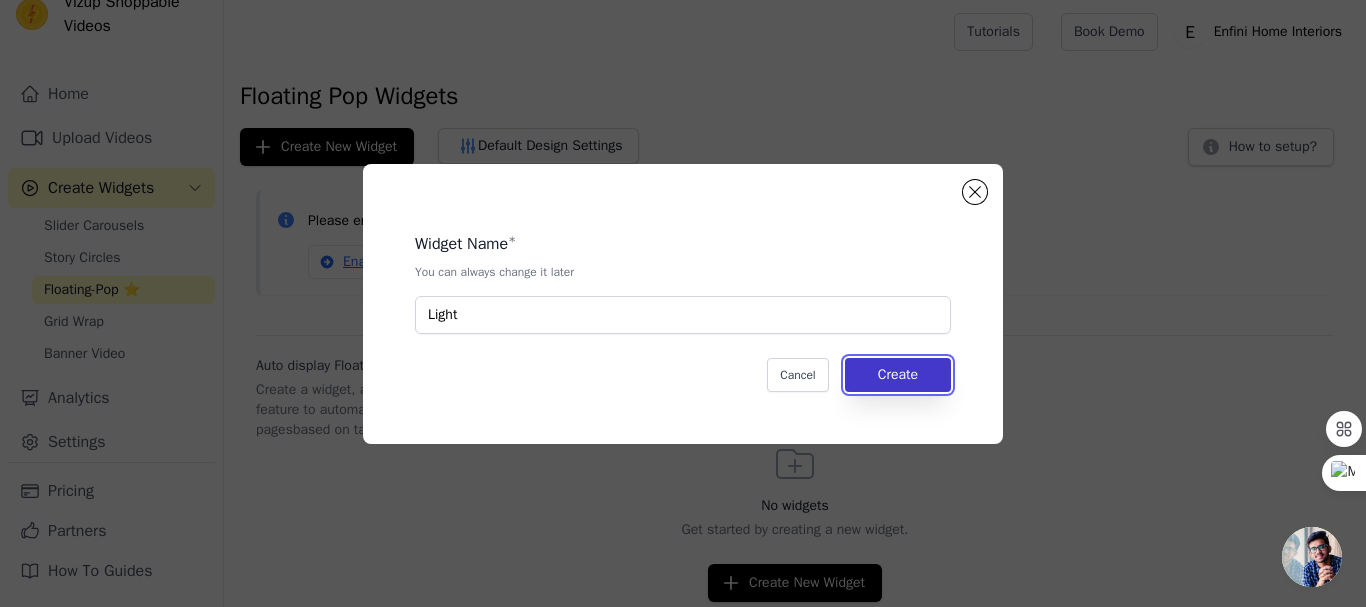 click on "Create" at bounding box center [898, 375] 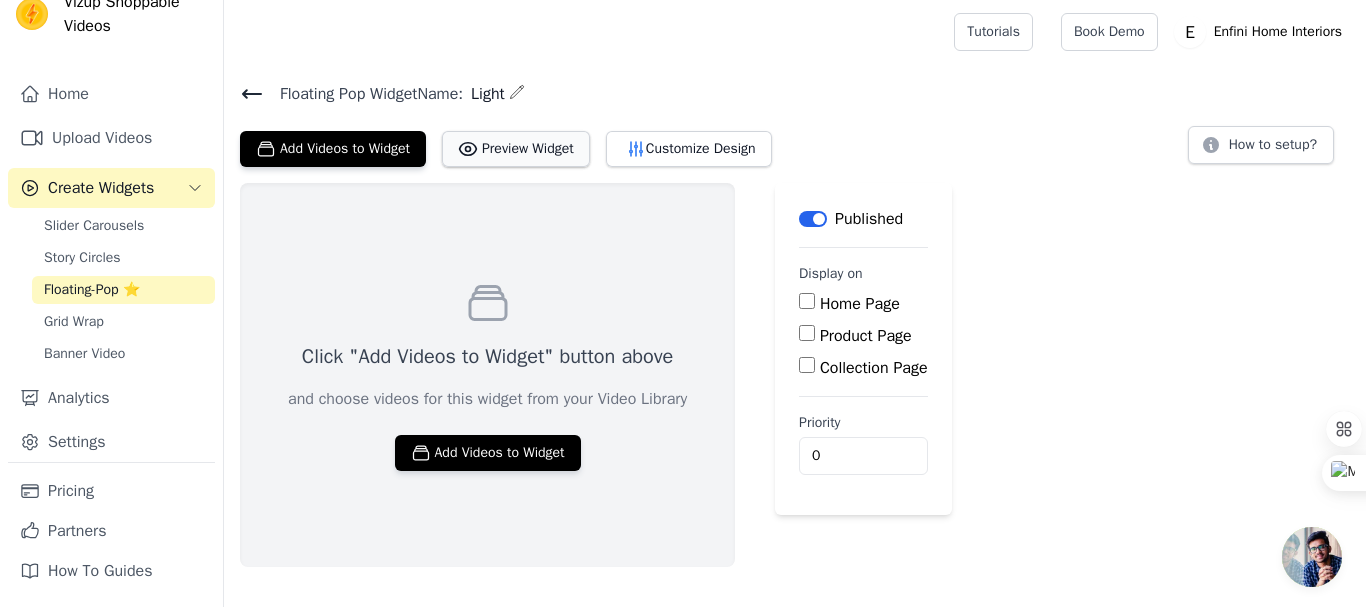 click on "Preview Widget" at bounding box center (516, 149) 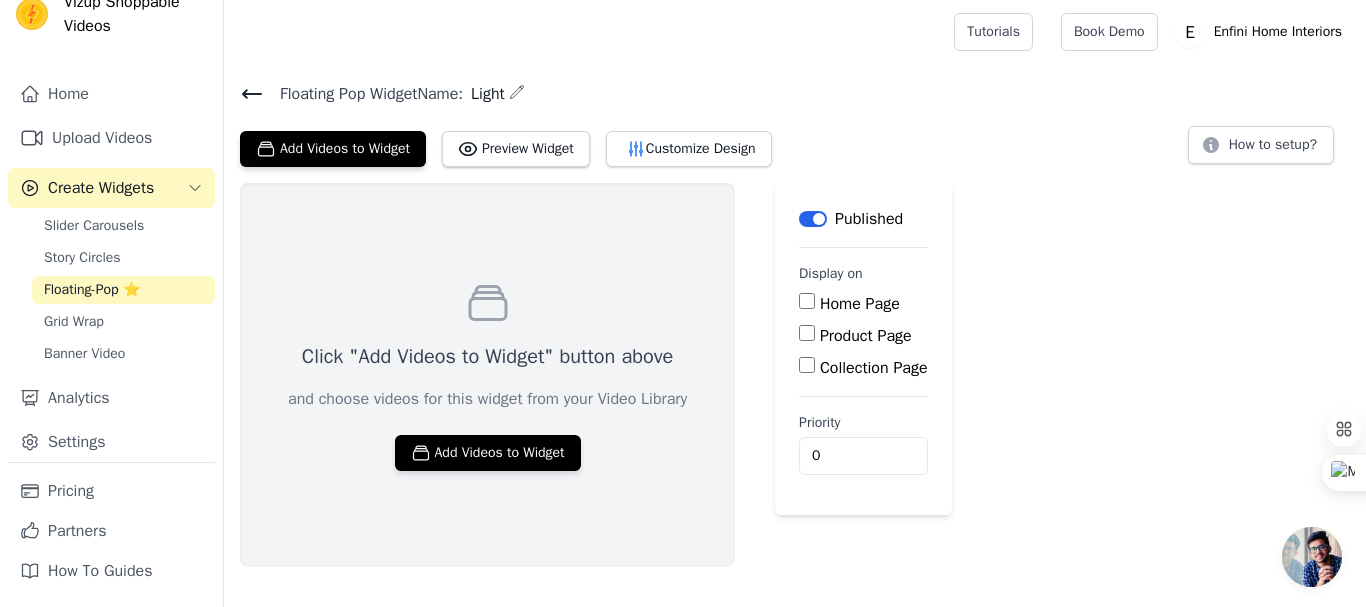 click 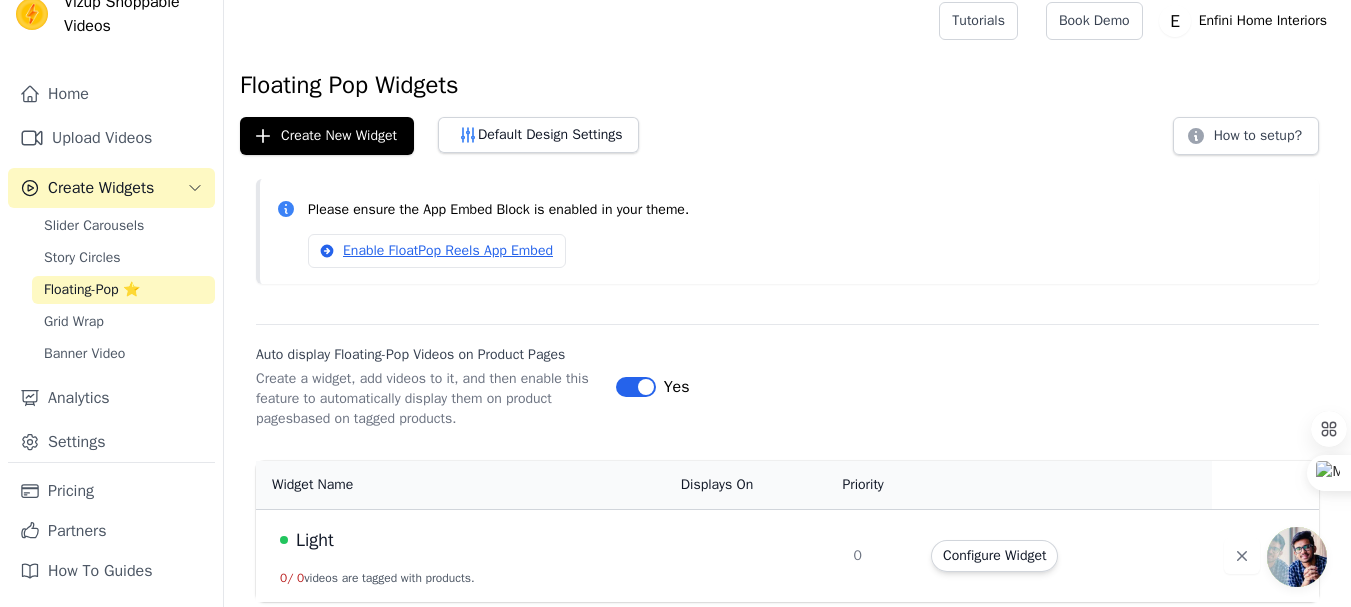 scroll, scrollTop: 14, scrollLeft: 0, axis: vertical 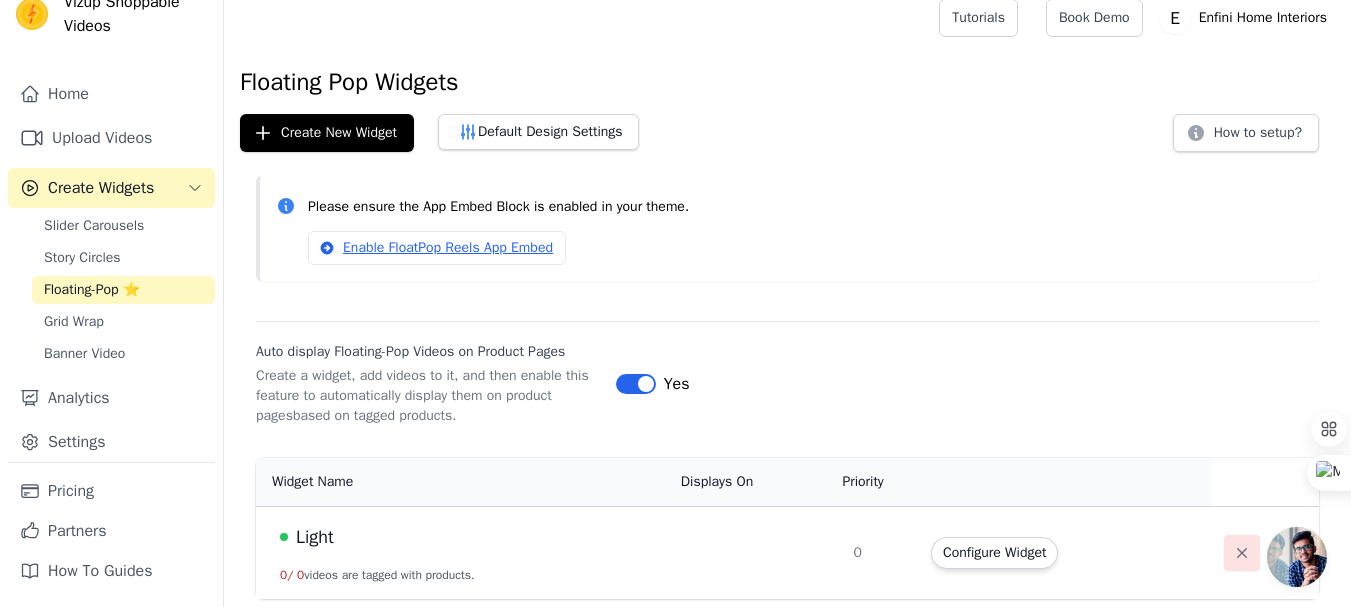 click 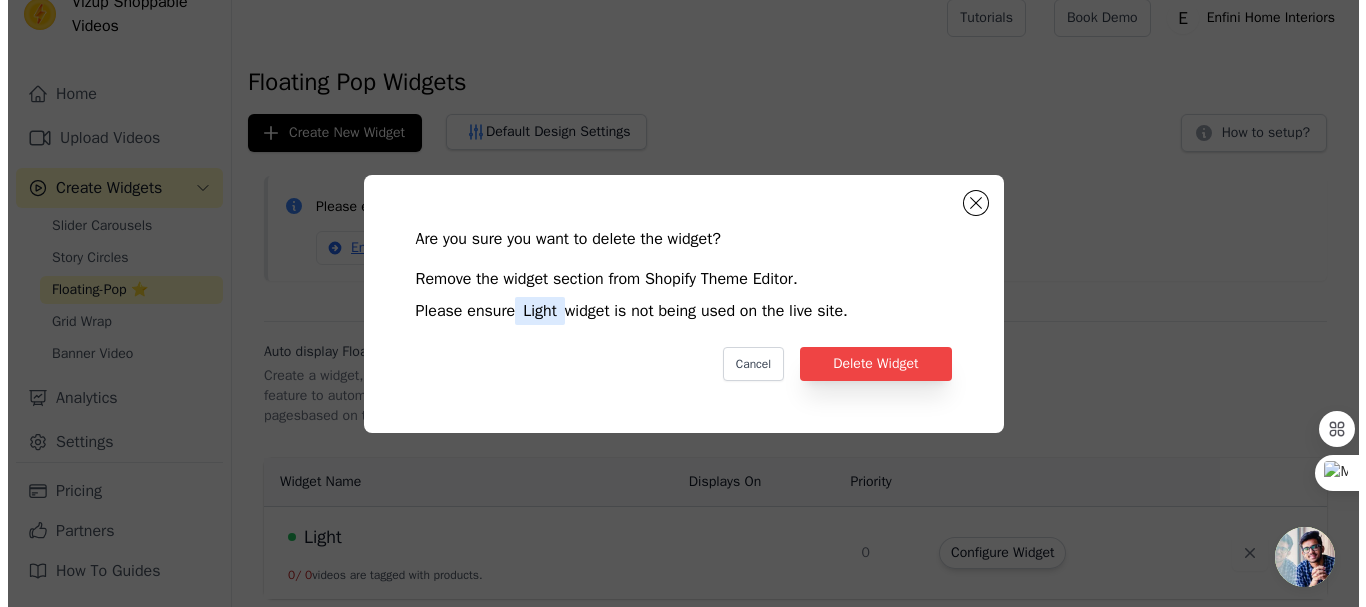 scroll, scrollTop: 0, scrollLeft: 0, axis: both 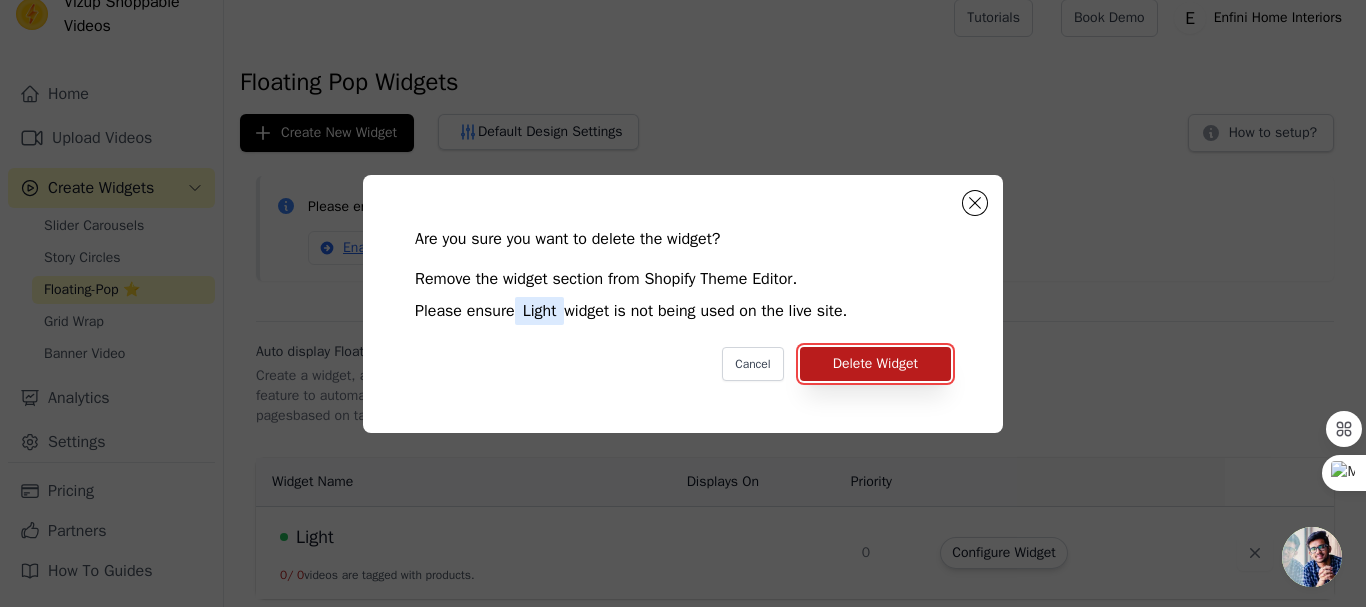 click on "Delete Widget" at bounding box center [875, 364] 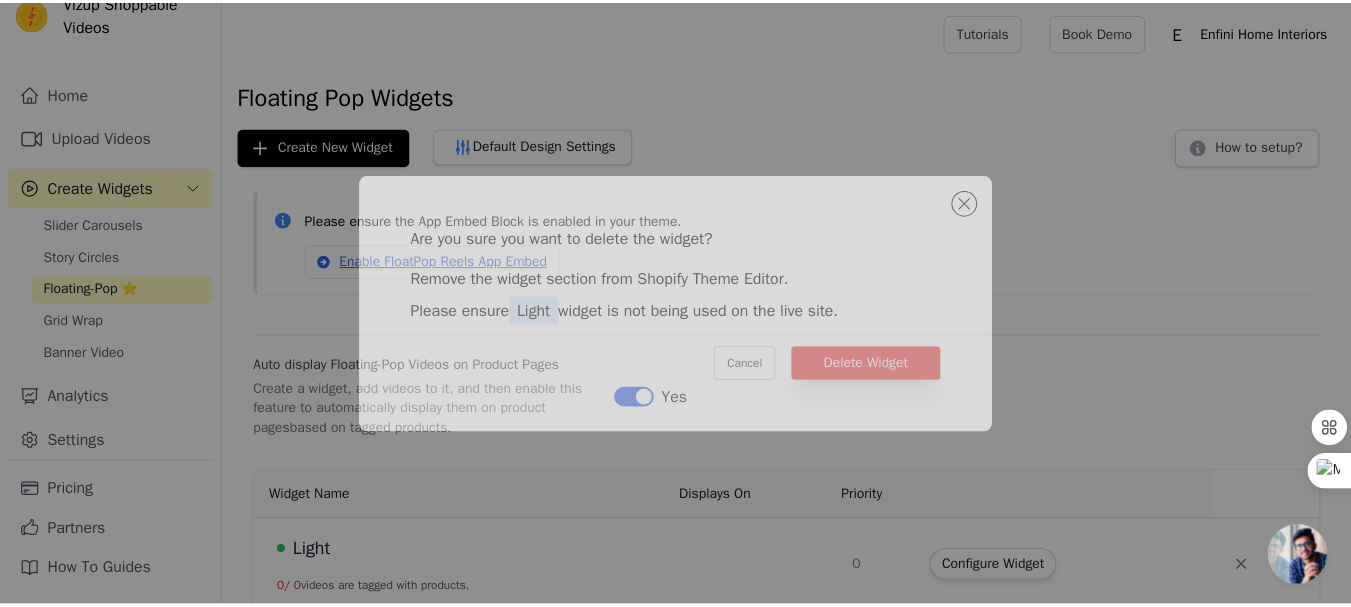 scroll, scrollTop: 14, scrollLeft: 0, axis: vertical 